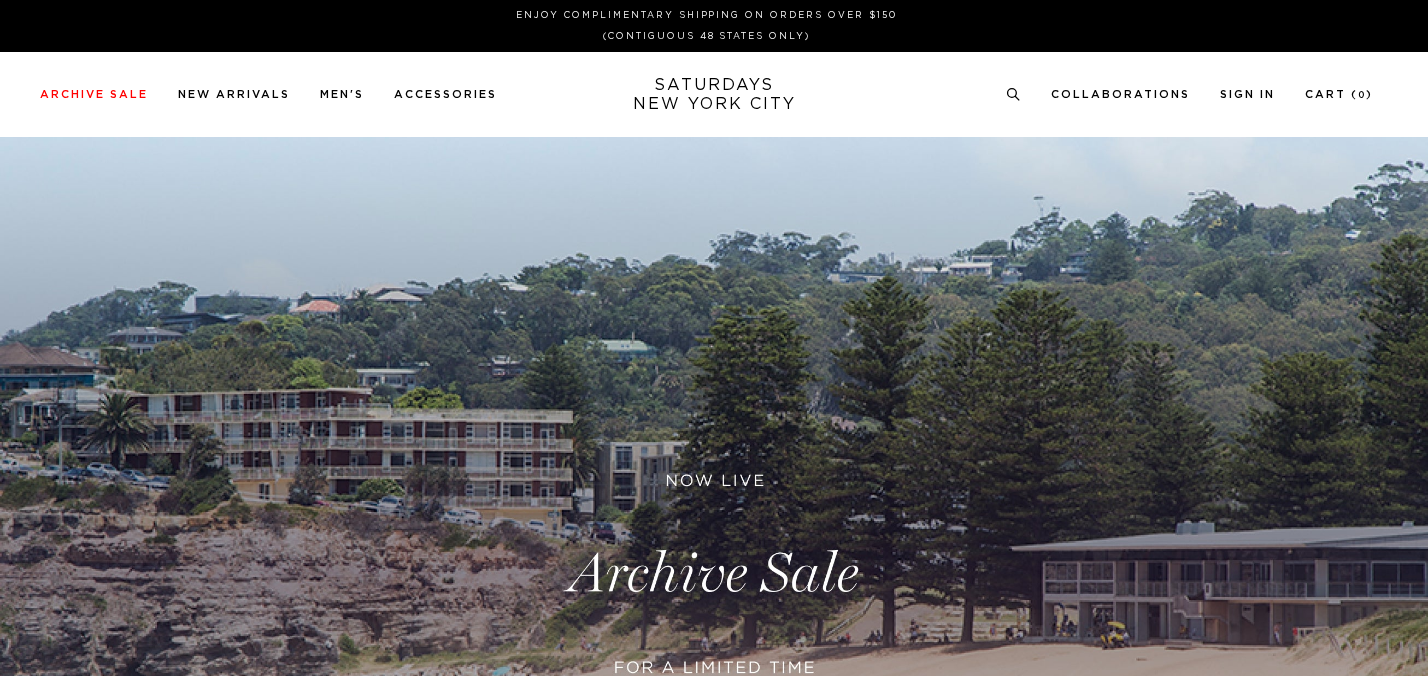 scroll, scrollTop: 0, scrollLeft: 0, axis: both 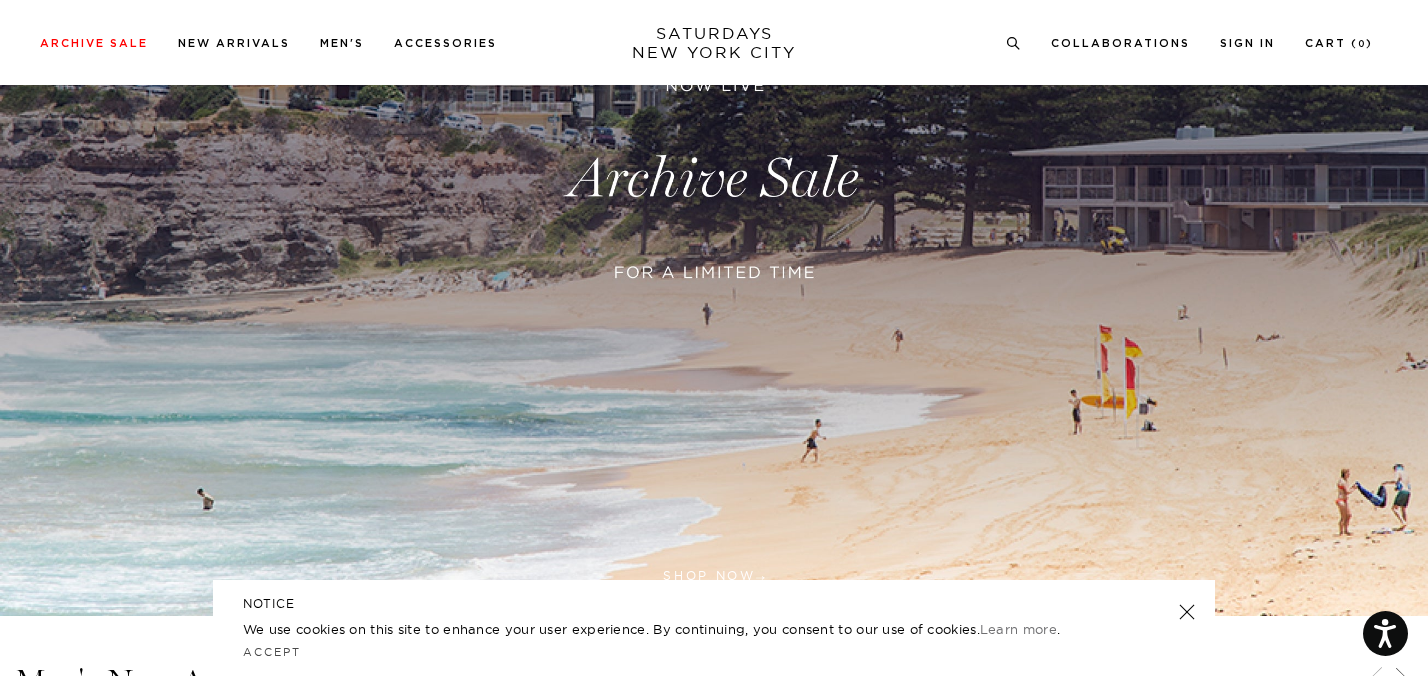 click at bounding box center [714, 179] 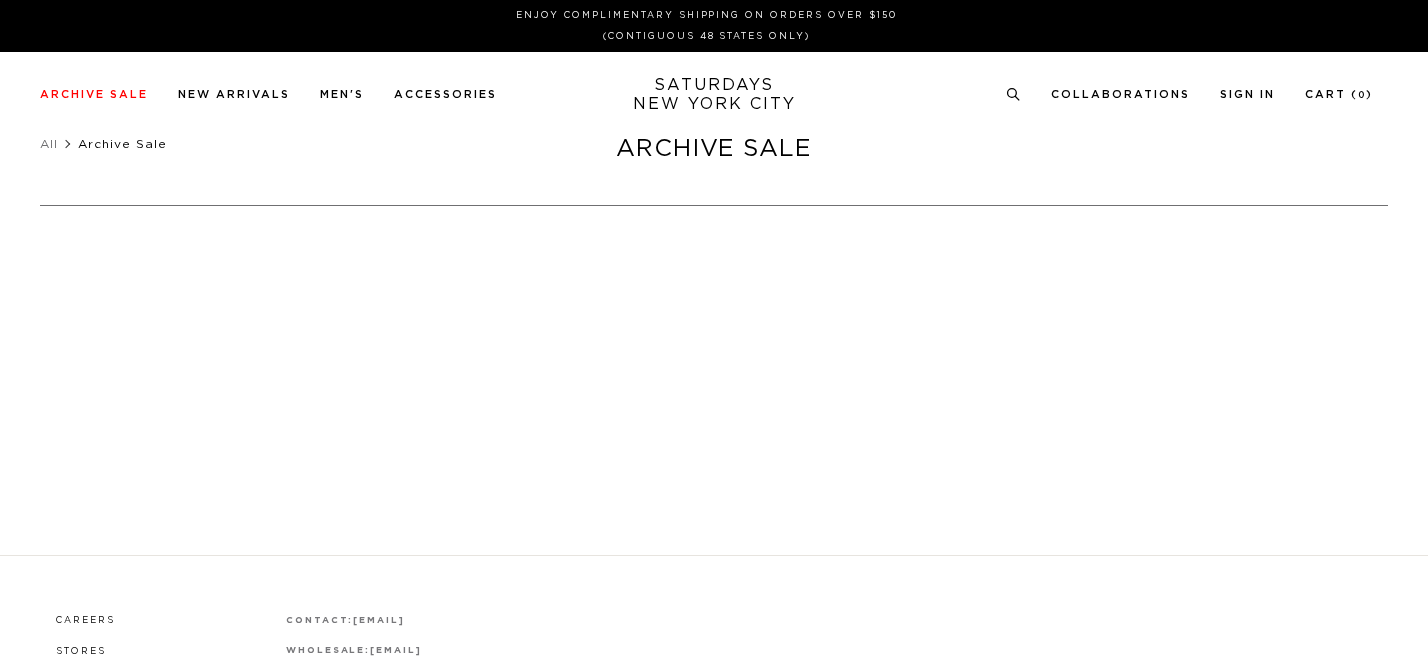 scroll, scrollTop: 0, scrollLeft: 0, axis: both 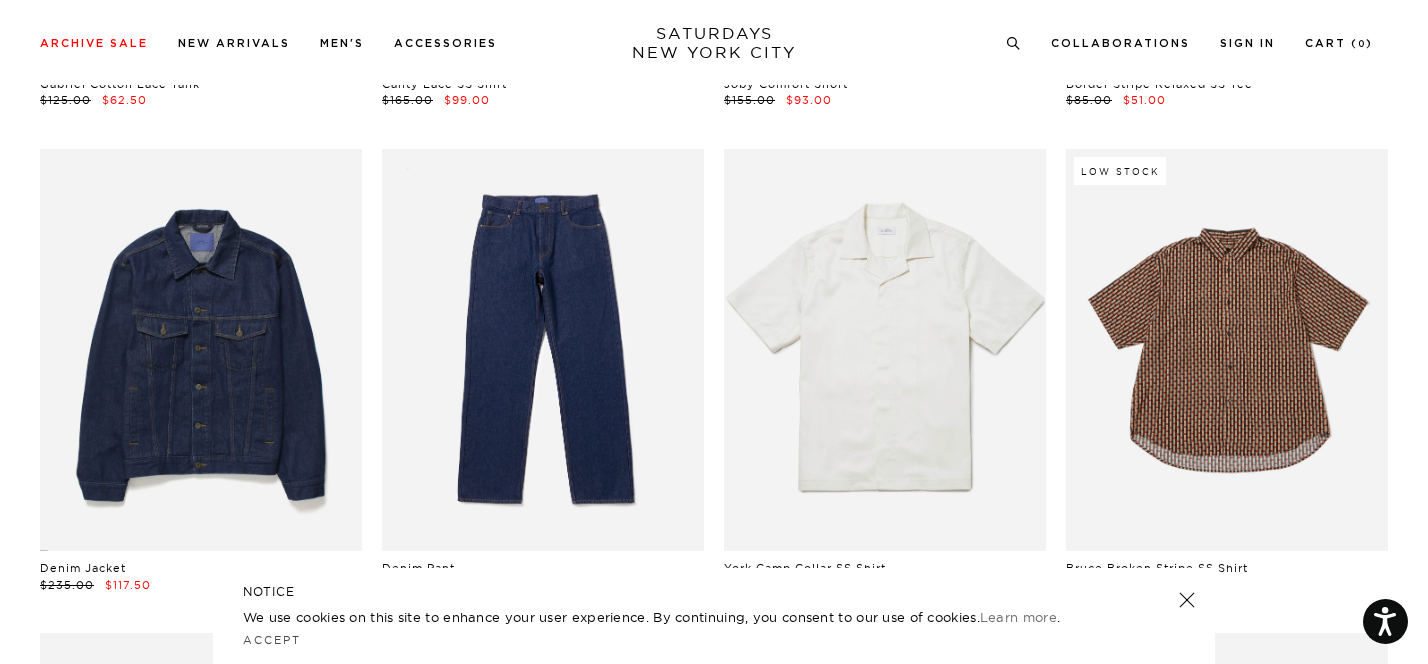 click at bounding box center (1187, 600) 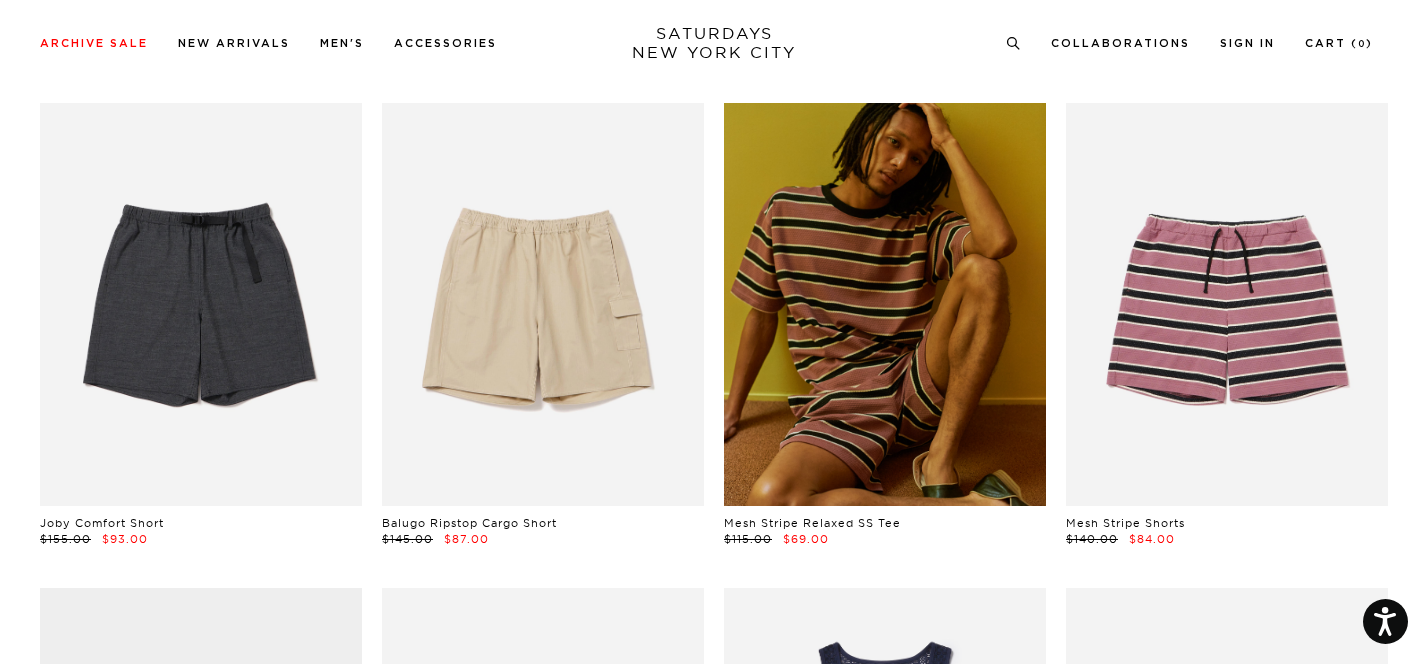 scroll, scrollTop: 3011, scrollLeft: 0, axis: vertical 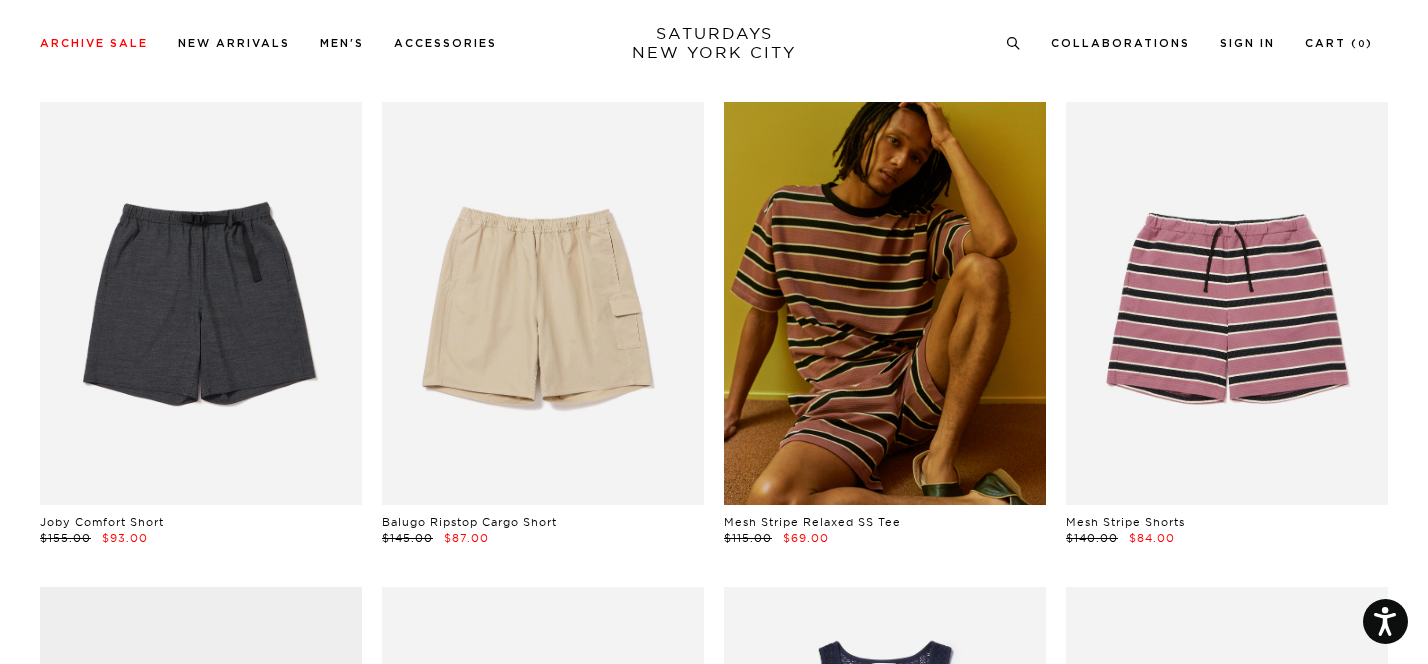 click at bounding box center (885, 303) 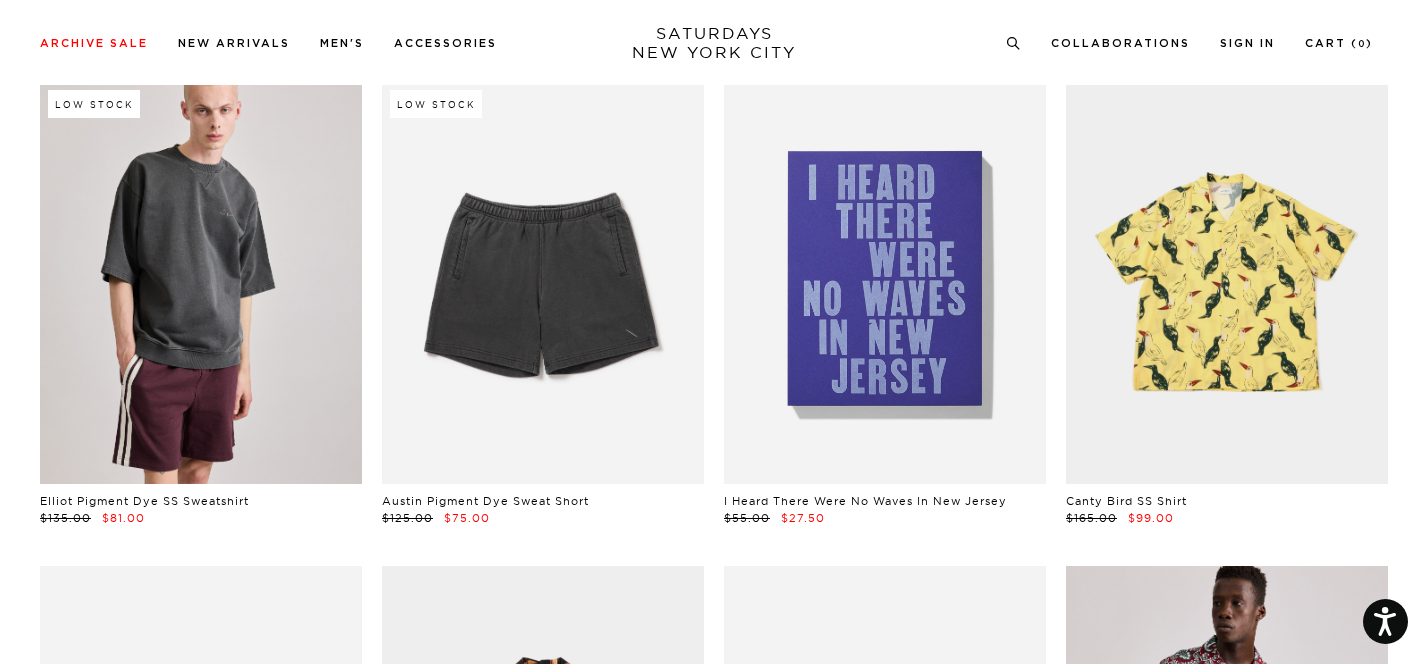 scroll, scrollTop: 7400, scrollLeft: 12, axis: both 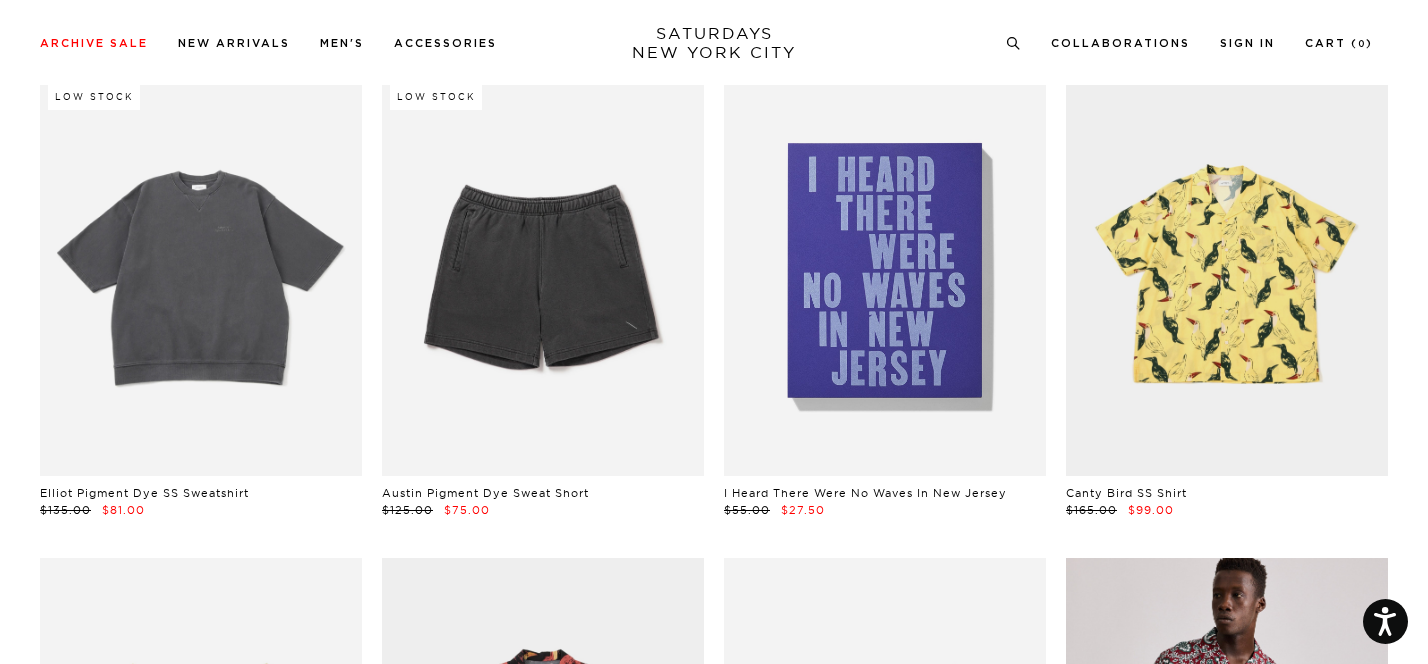click at bounding box center (201, 275) 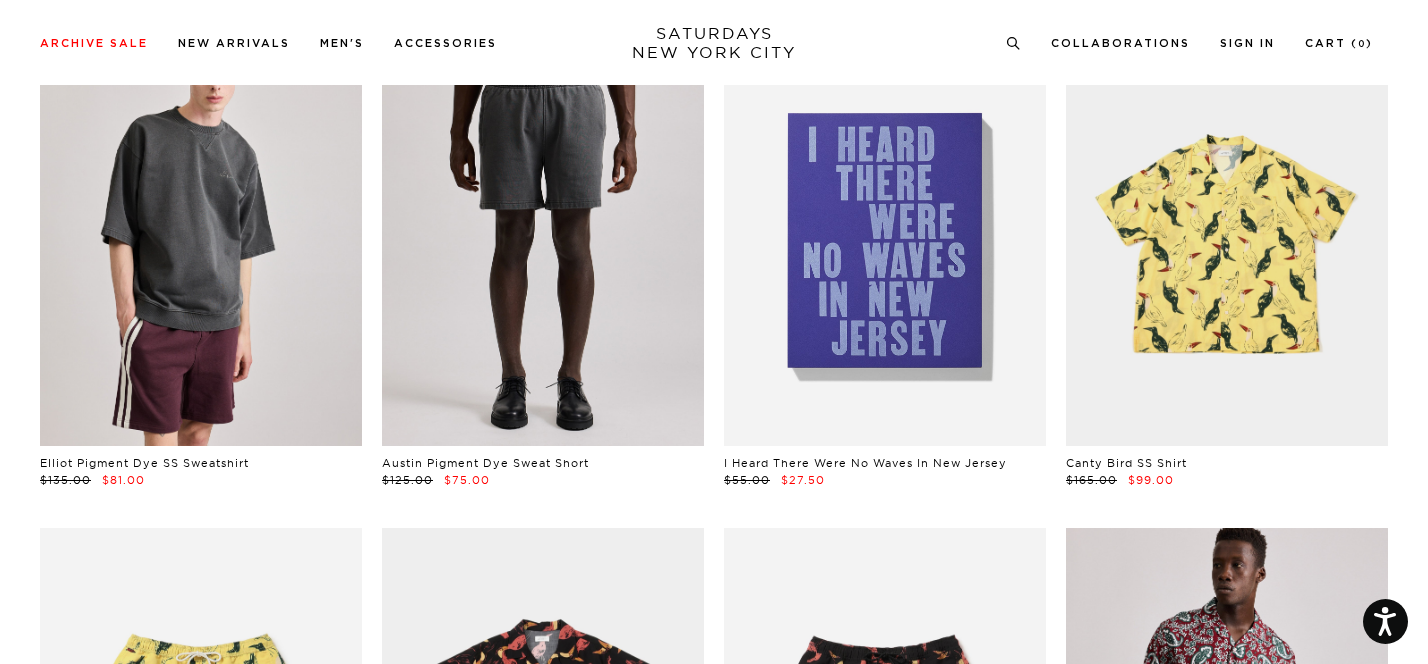 scroll, scrollTop: 7425, scrollLeft: 12, axis: both 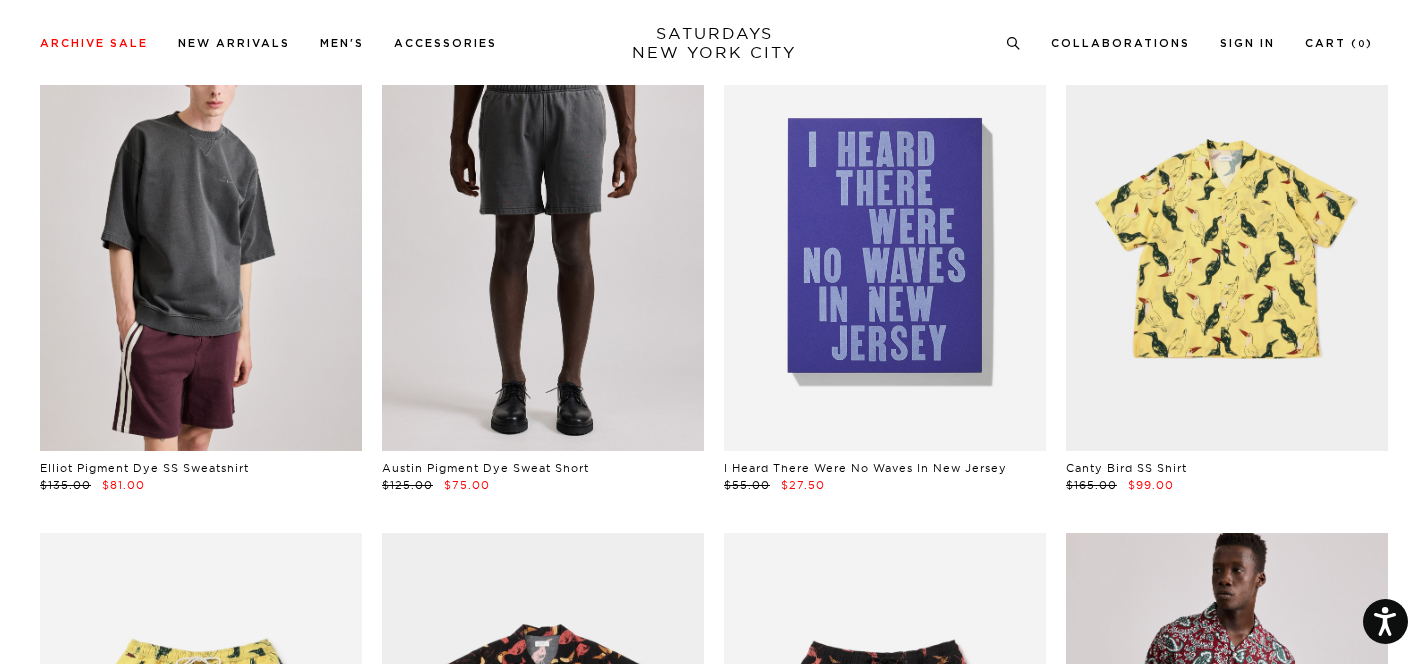 click at bounding box center [543, 250] 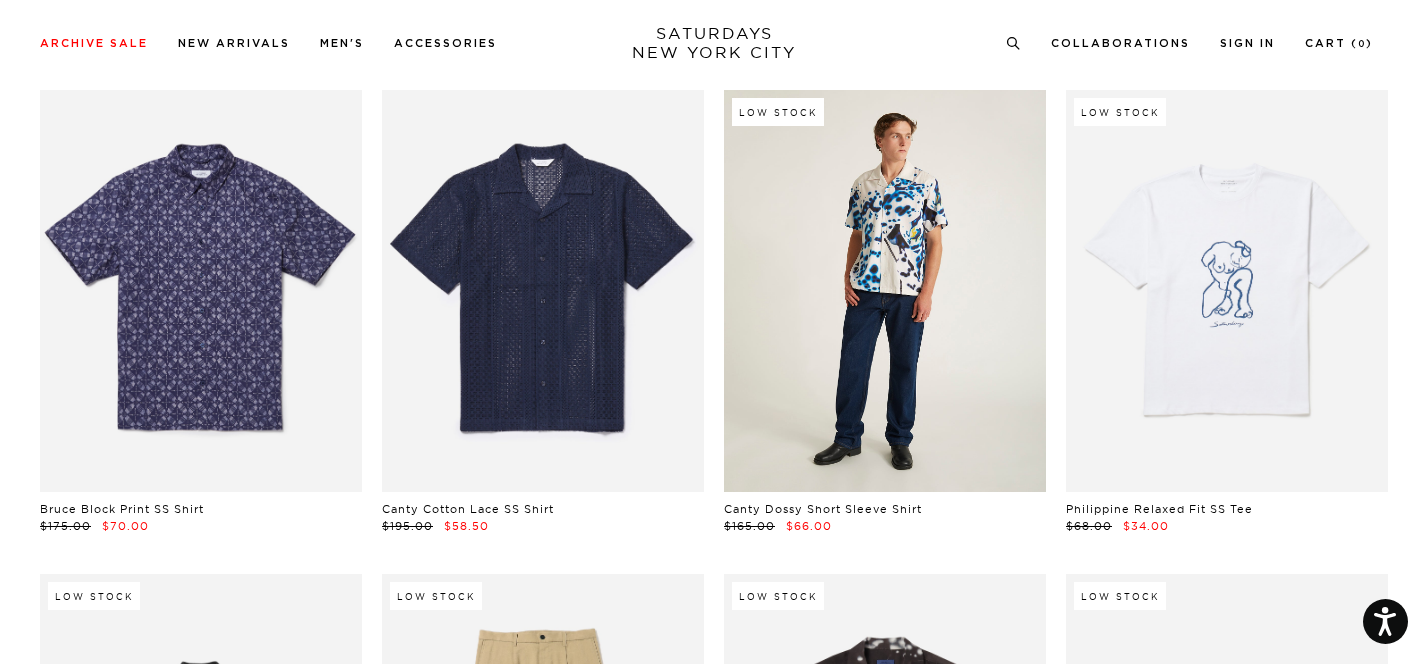 scroll, scrollTop: 16100, scrollLeft: 12, axis: both 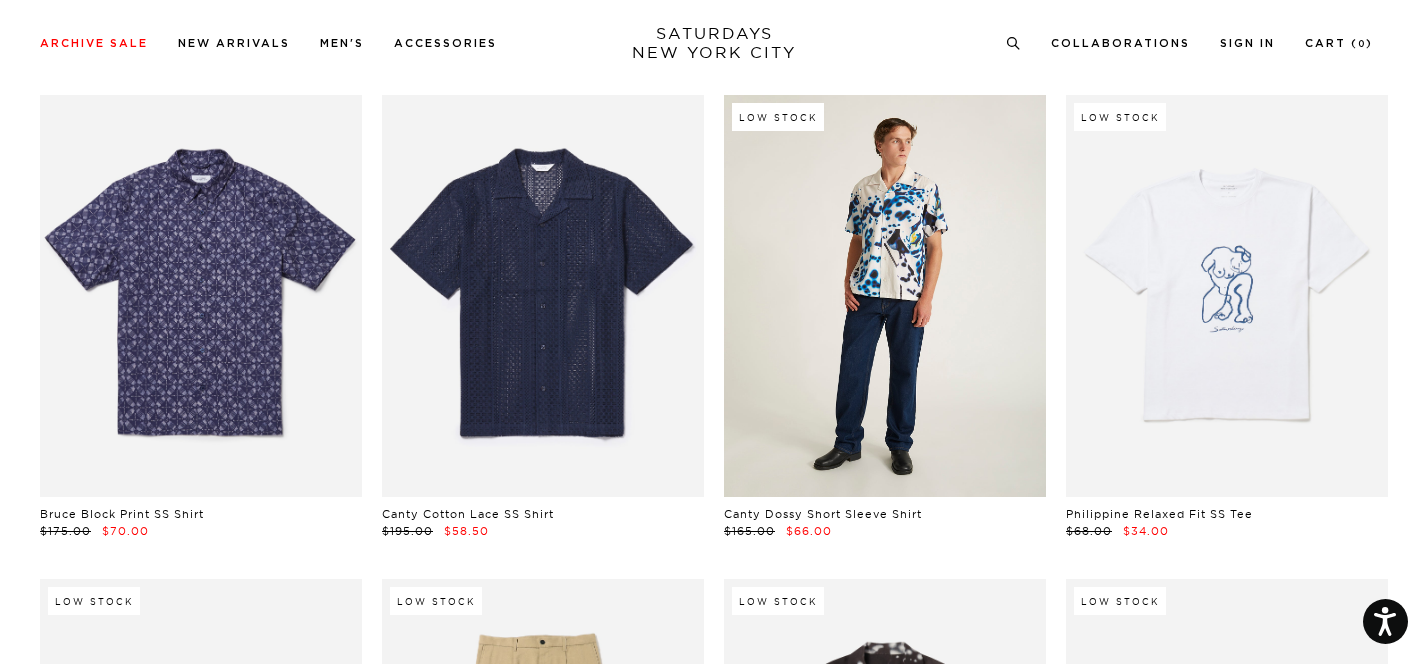 click at bounding box center (885, 296) 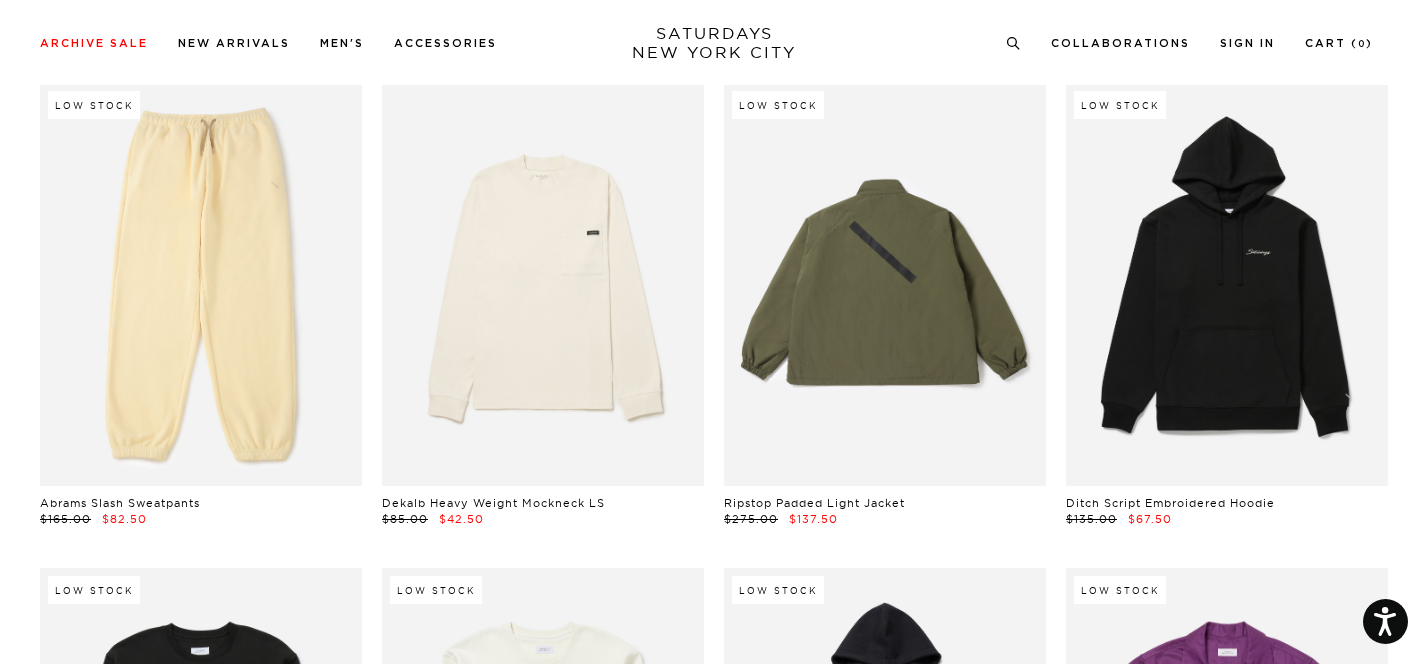 scroll, scrollTop: 20443, scrollLeft: 6, axis: both 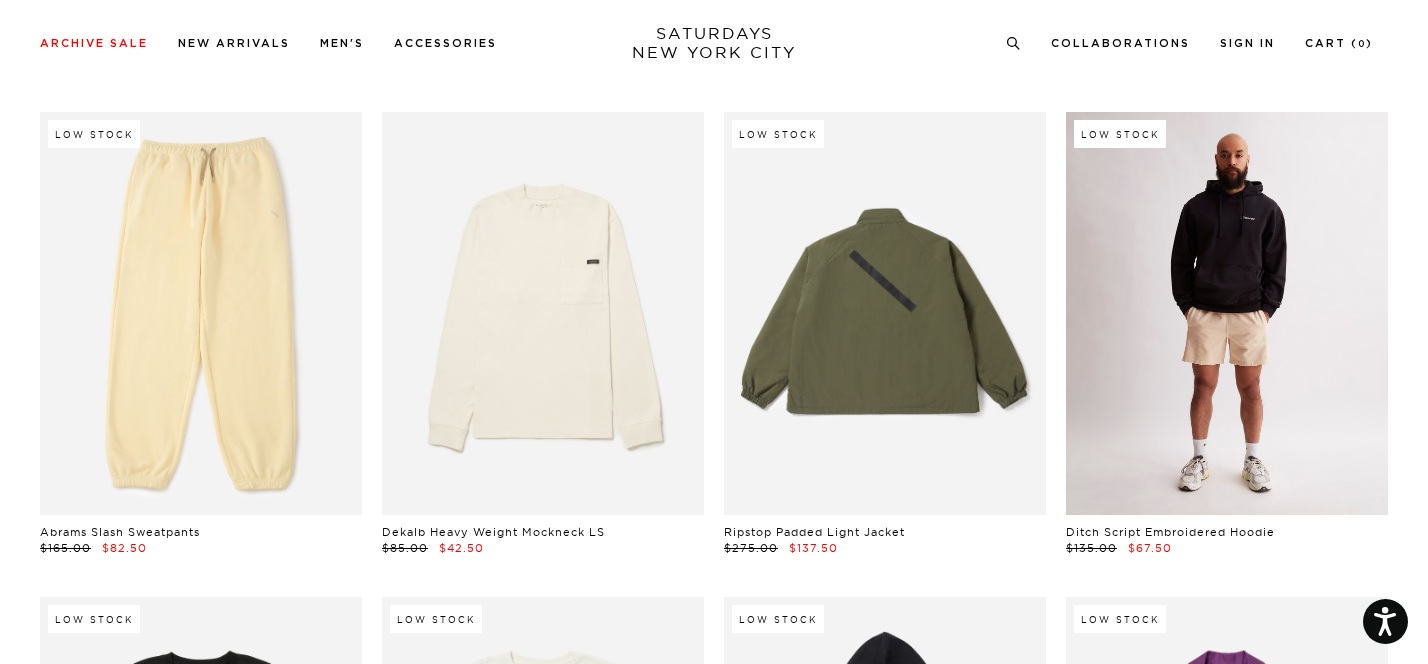 click at bounding box center [1227, 313] 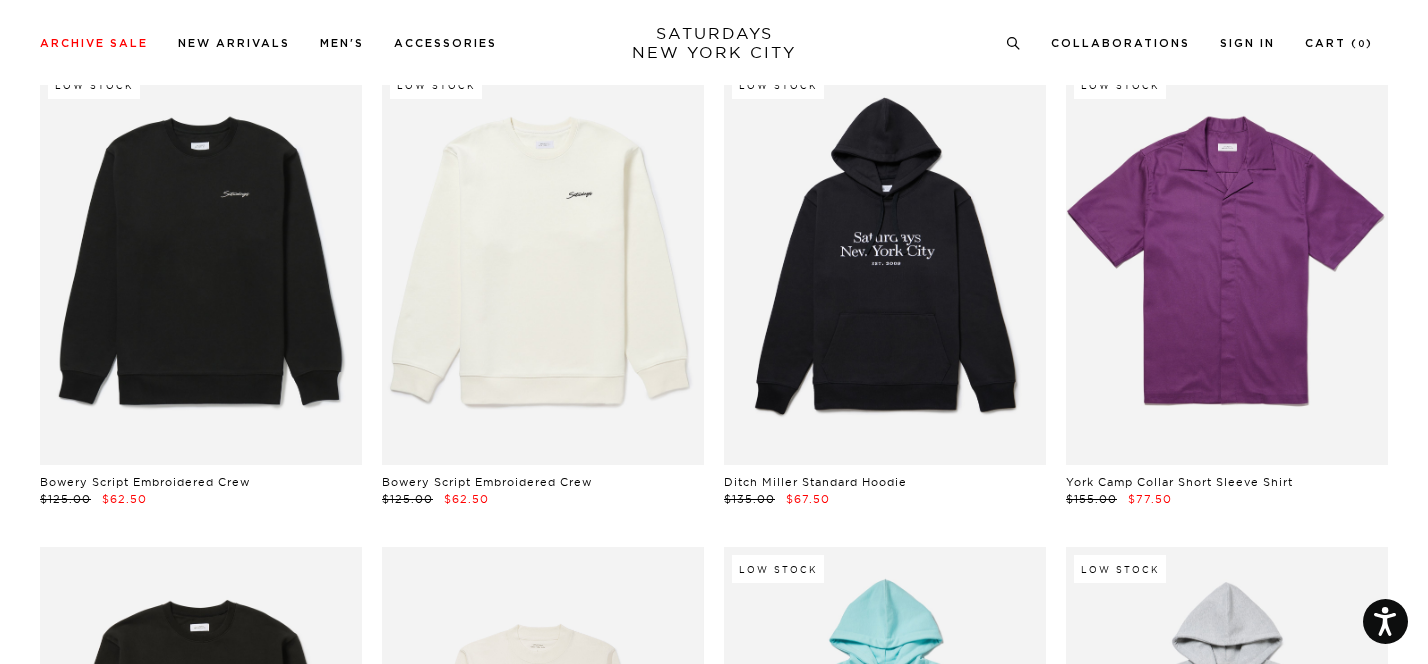 scroll, scrollTop: 20987, scrollLeft: 6, axis: both 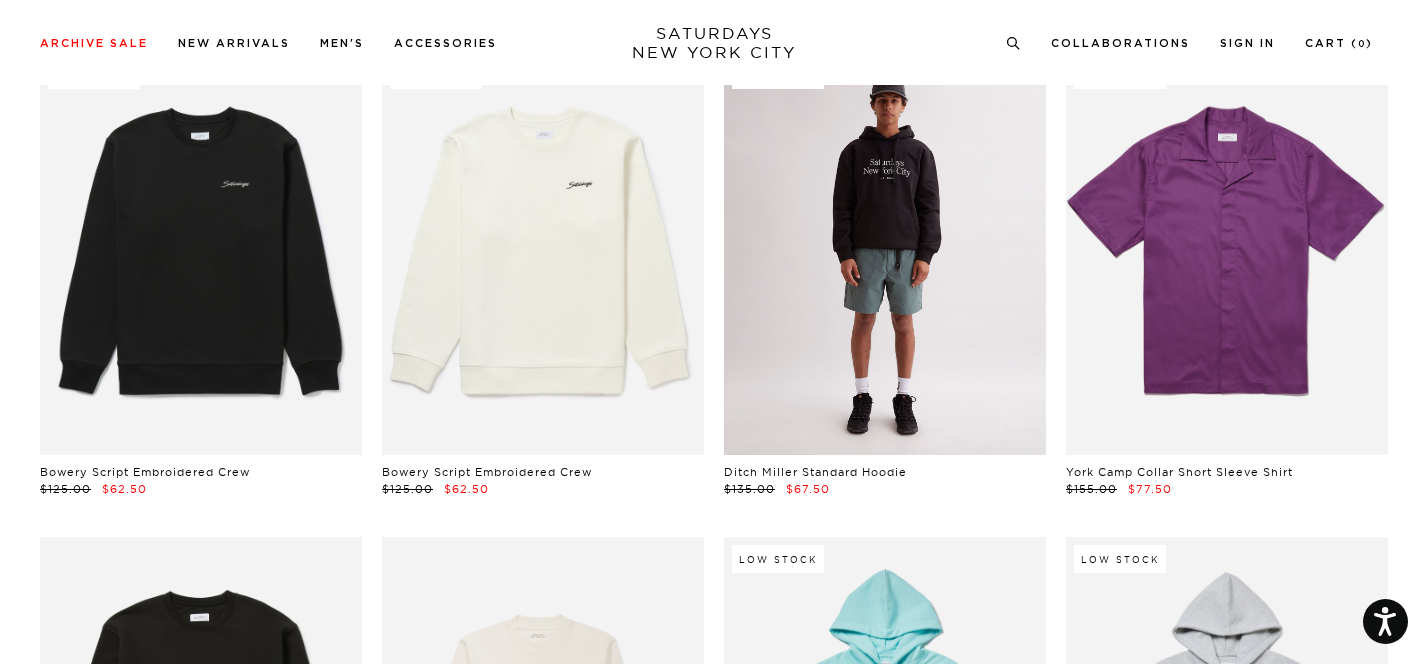 click at bounding box center [885, 254] 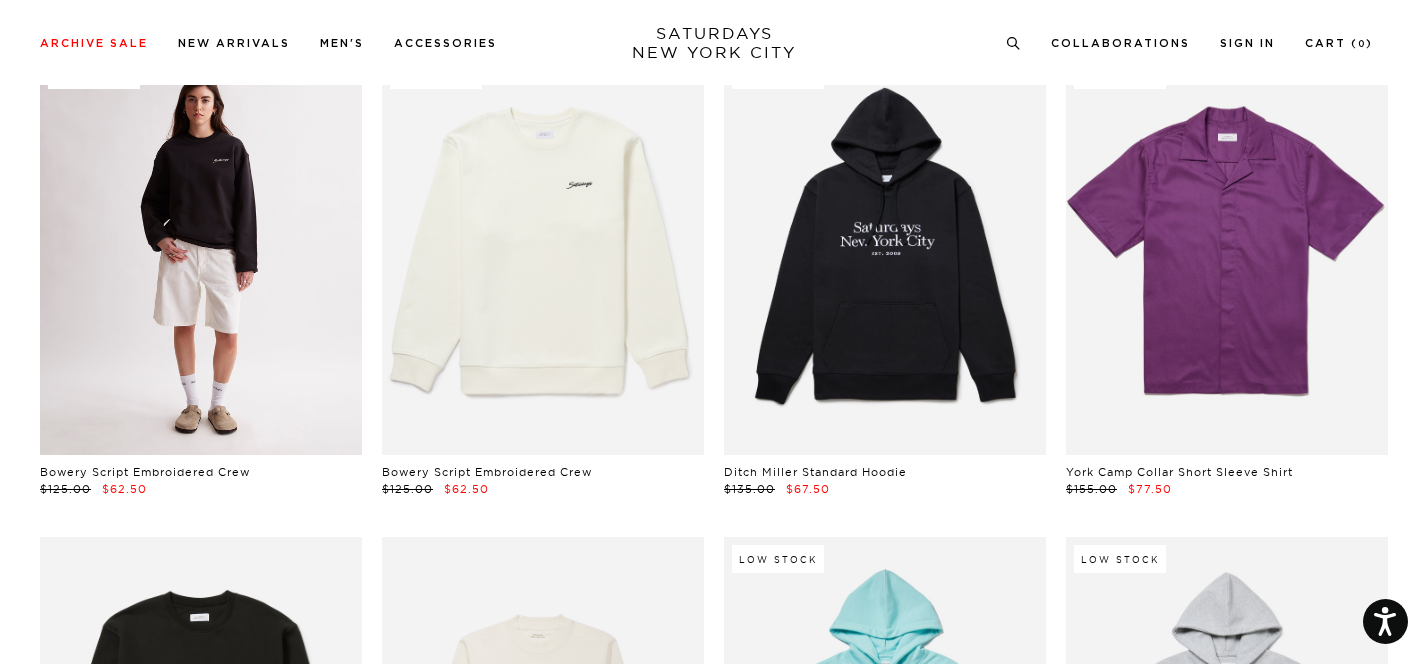 click at bounding box center [201, 254] 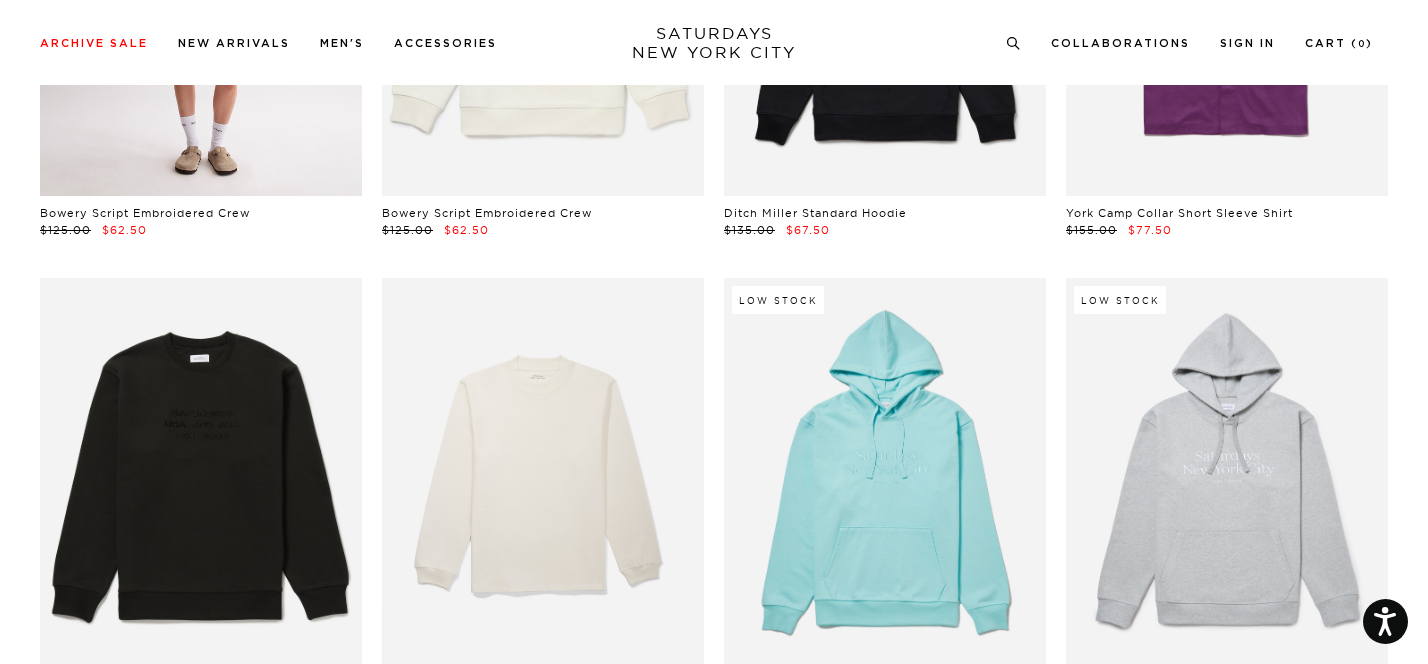 scroll, scrollTop: 21292, scrollLeft: 6, axis: both 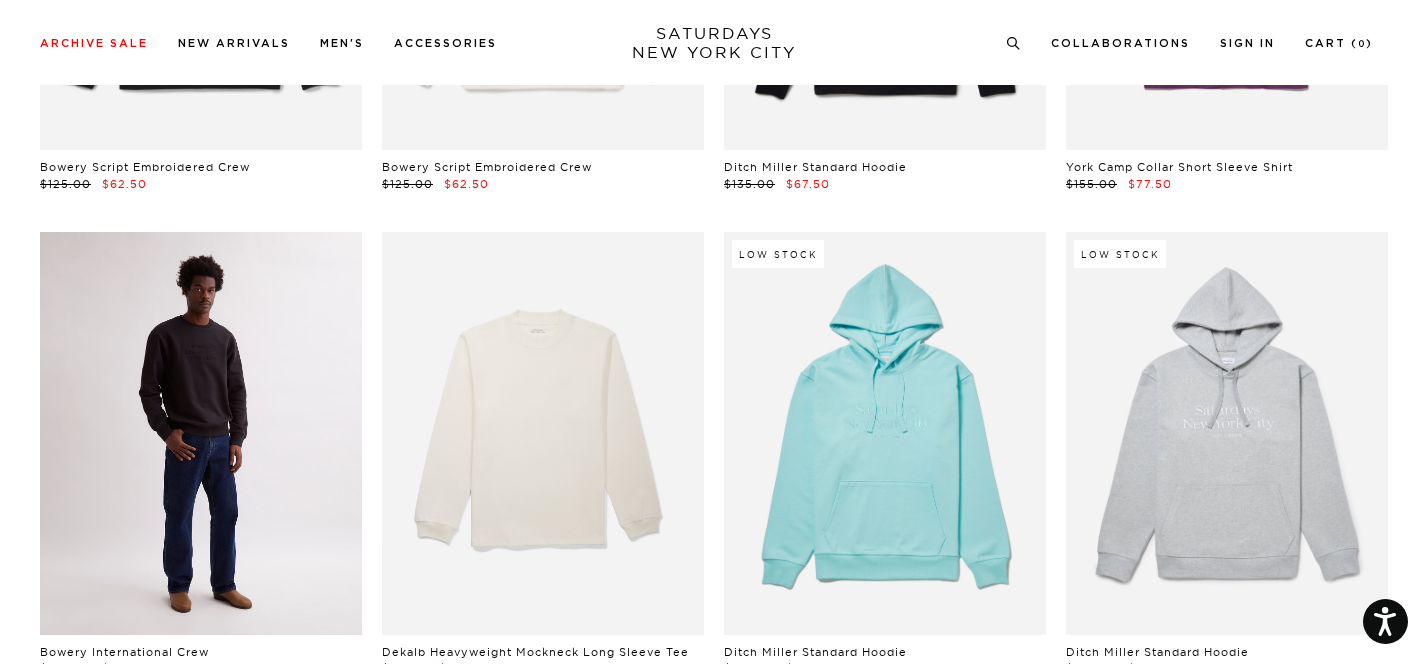 click at bounding box center [201, 433] 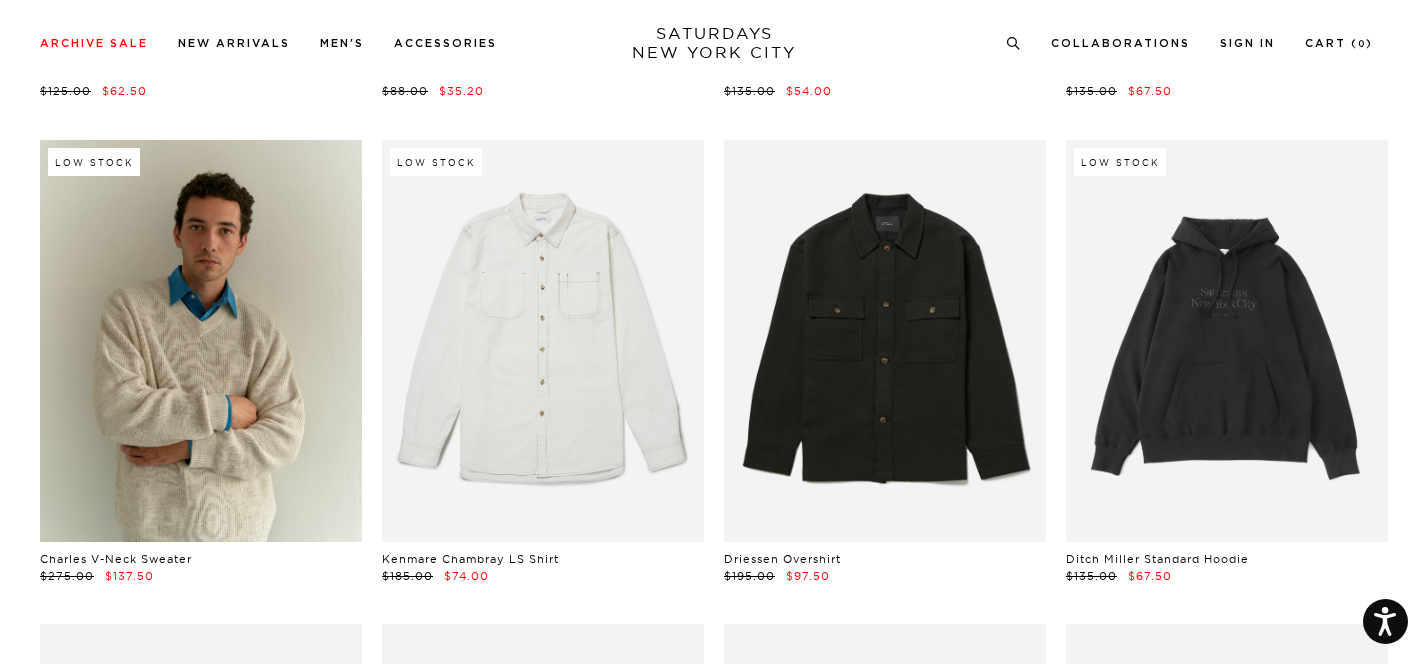 scroll, scrollTop: 21873, scrollLeft: 6, axis: both 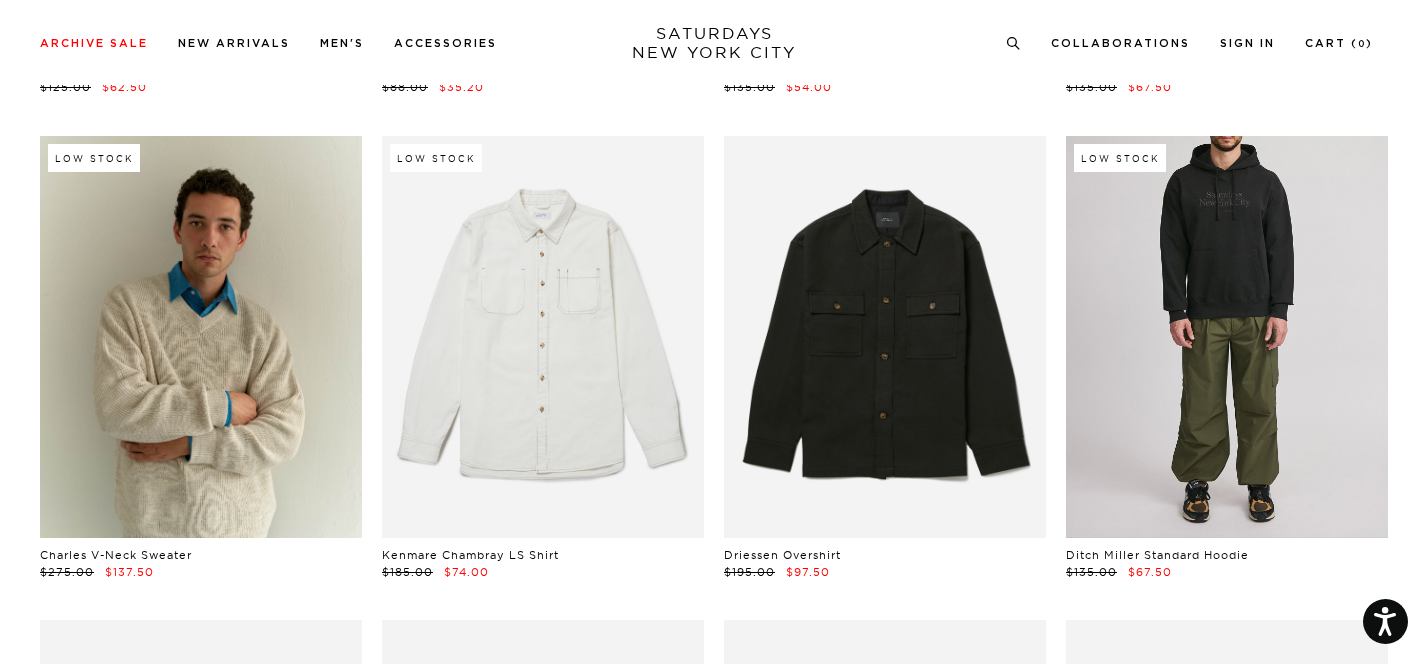 click at bounding box center [1227, 337] 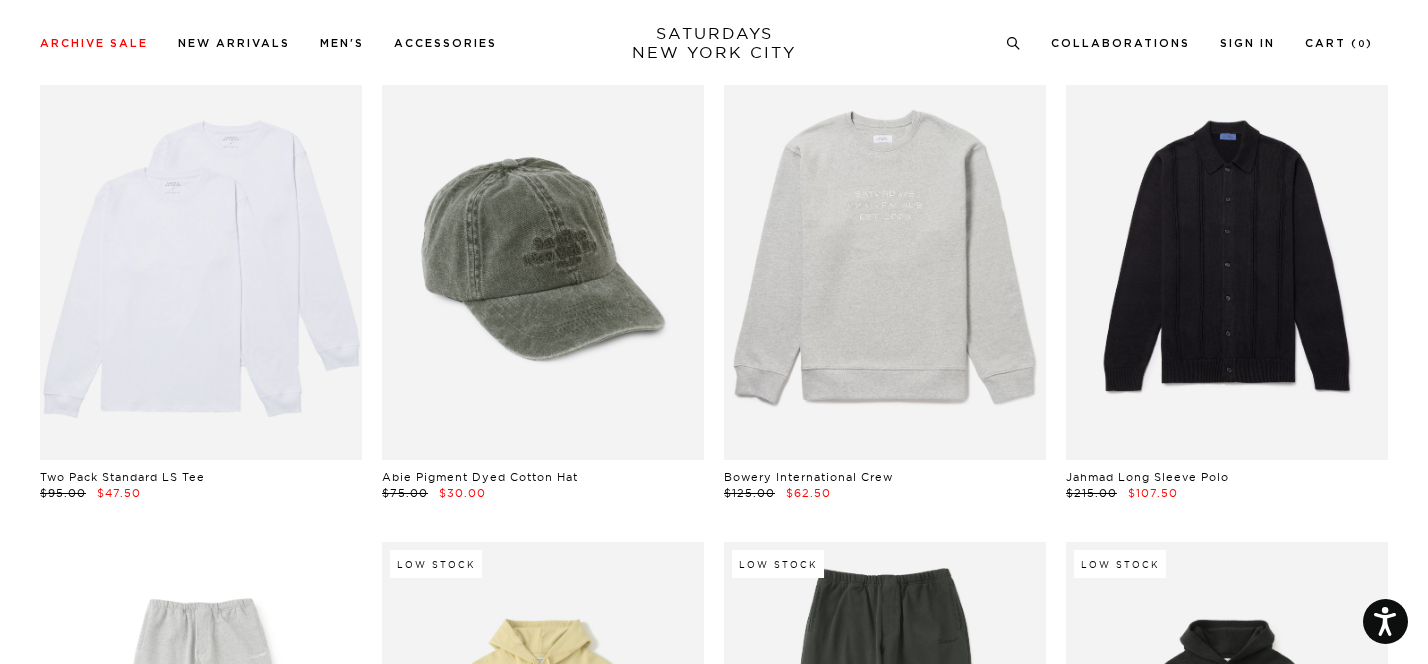 scroll, scrollTop: 22439, scrollLeft: 6, axis: both 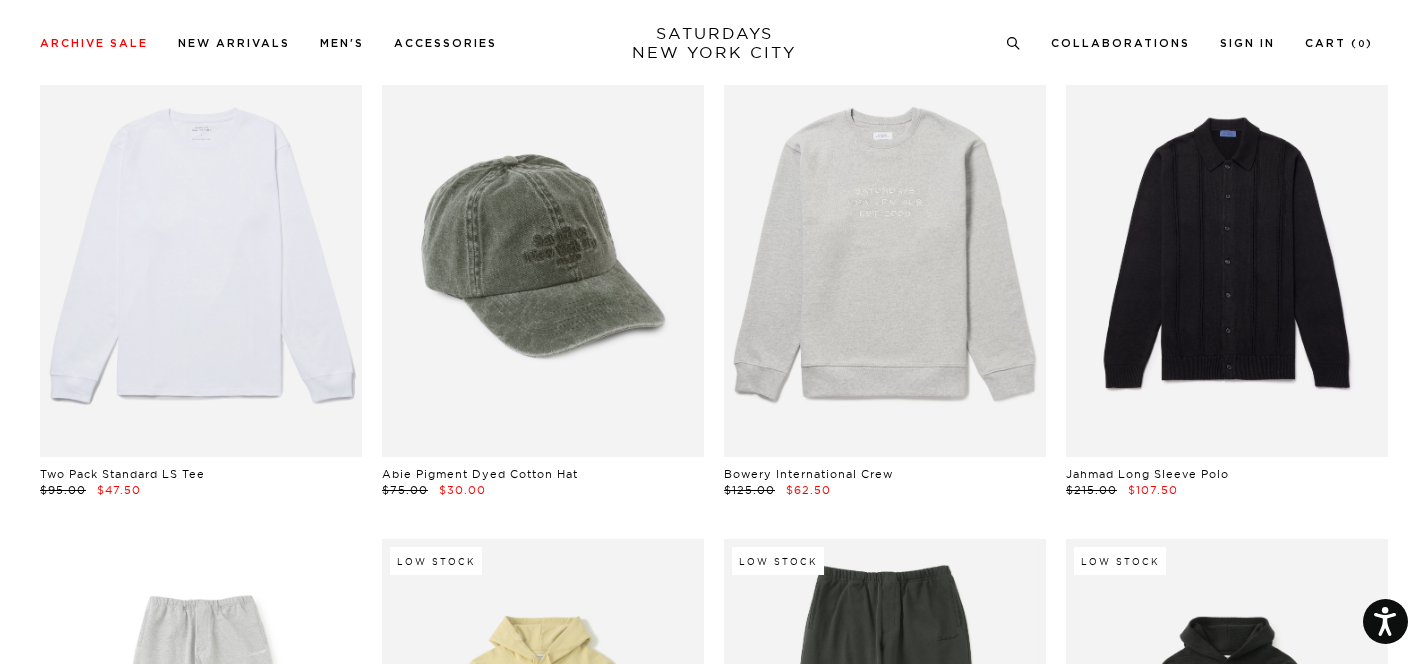 click at bounding box center [201, 255] 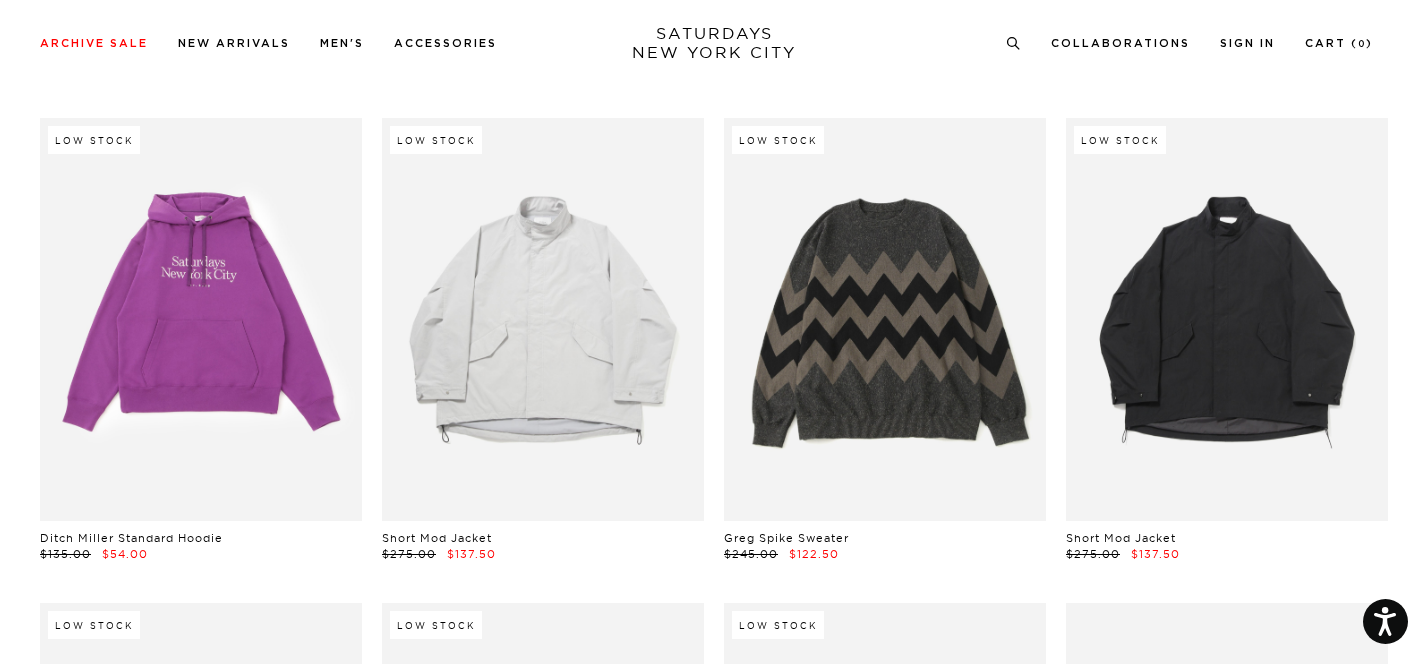 scroll, scrollTop: 24317, scrollLeft: 6, axis: both 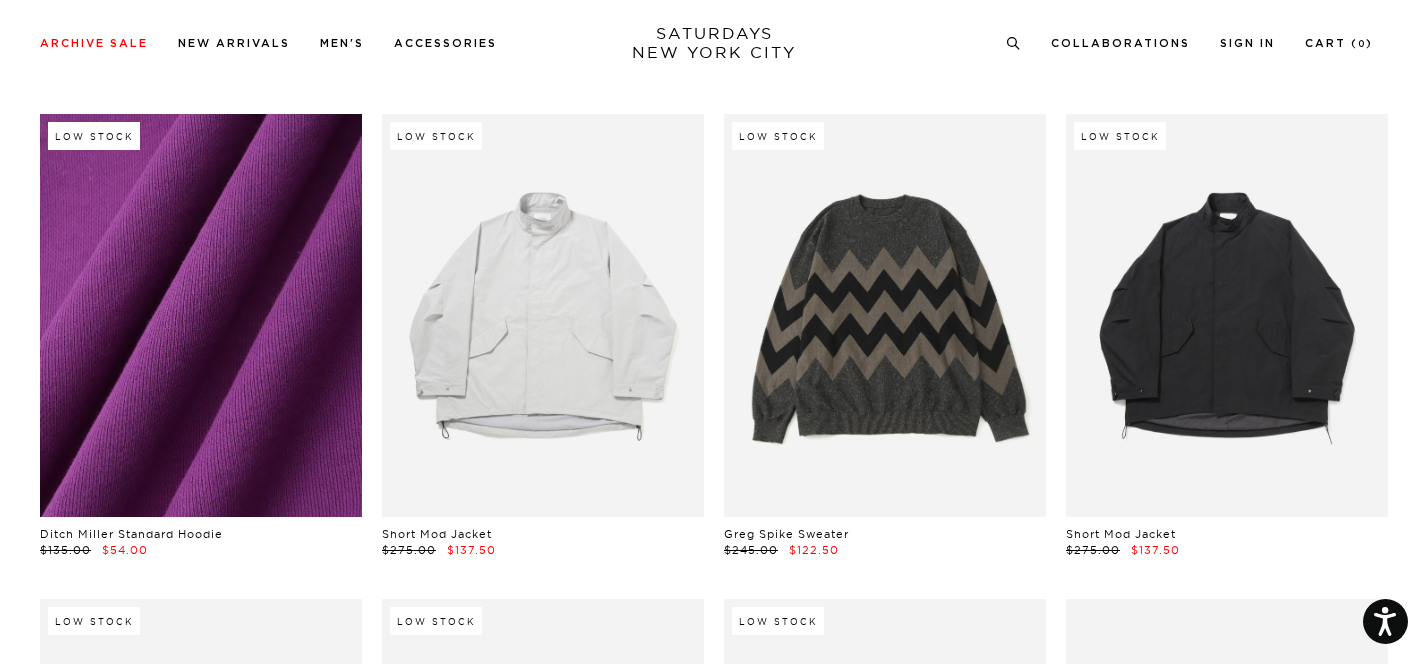 click at bounding box center (201, 315) 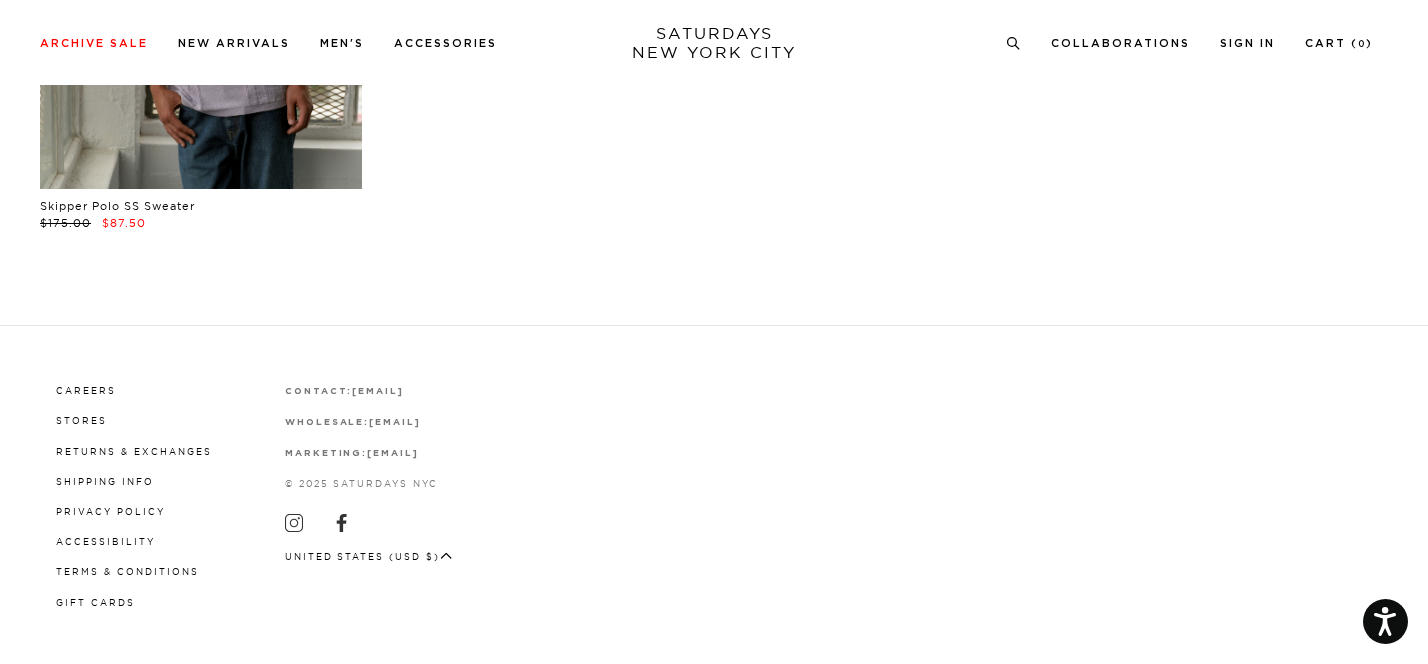 scroll, scrollTop: 48371, scrollLeft: 0, axis: vertical 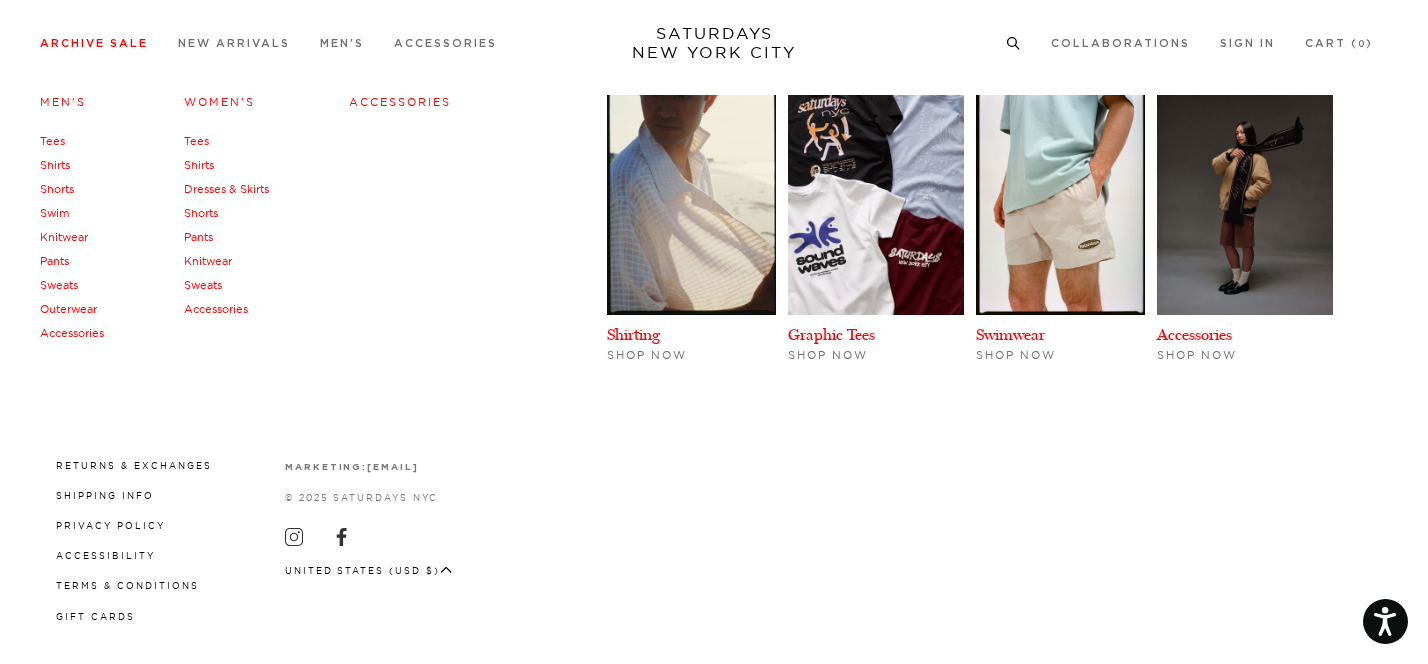 click on "Archive Sale" at bounding box center [94, 43] 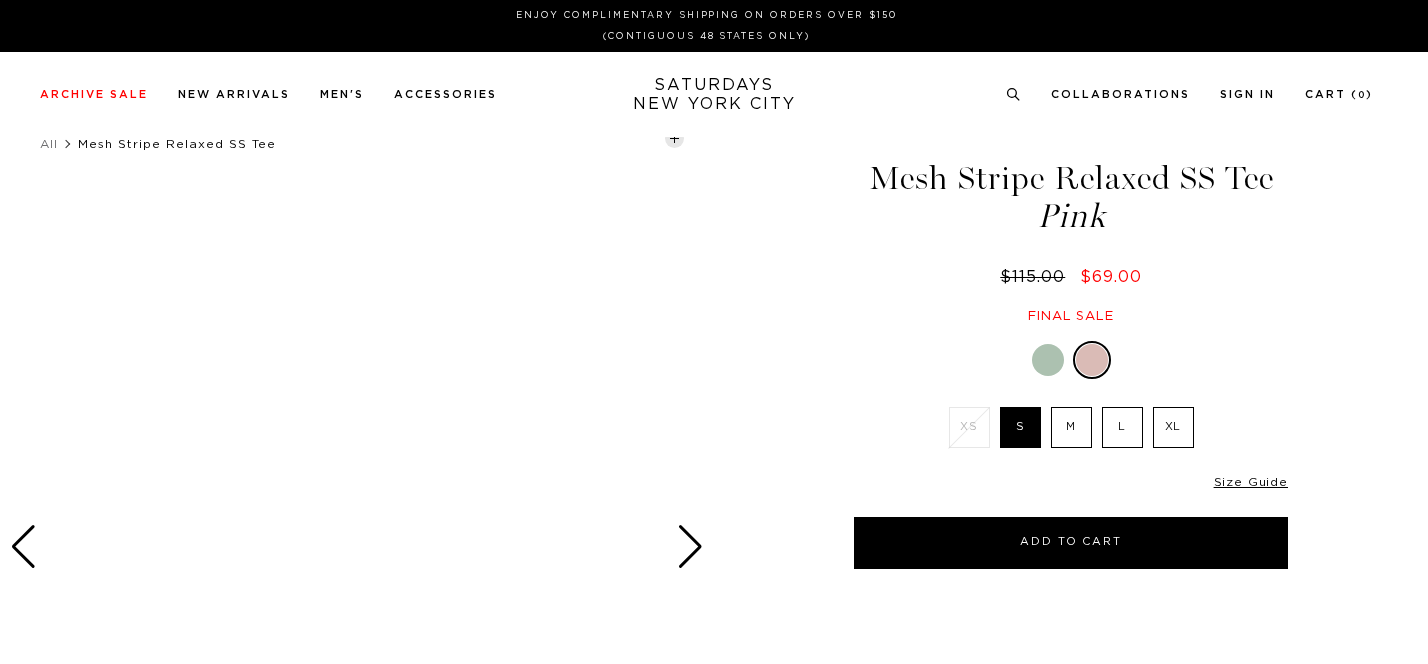 scroll, scrollTop: 0, scrollLeft: 0, axis: both 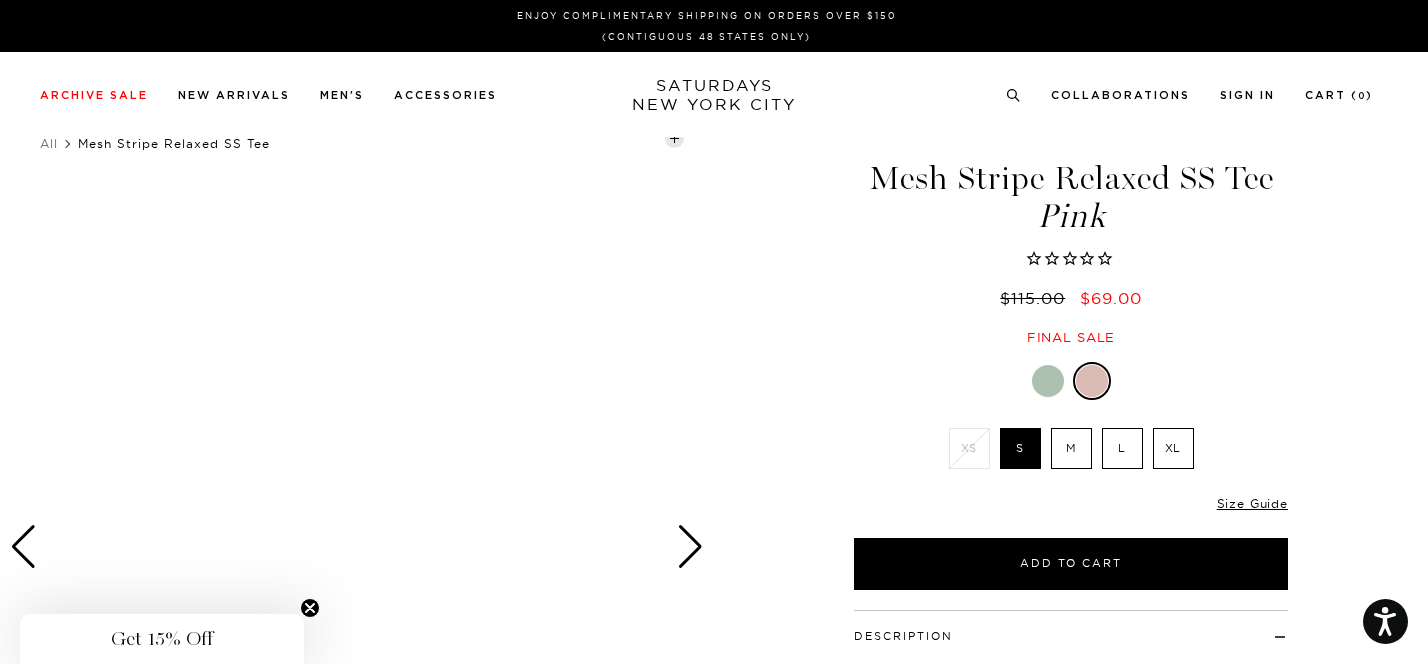 click at bounding box center (1048, 381) 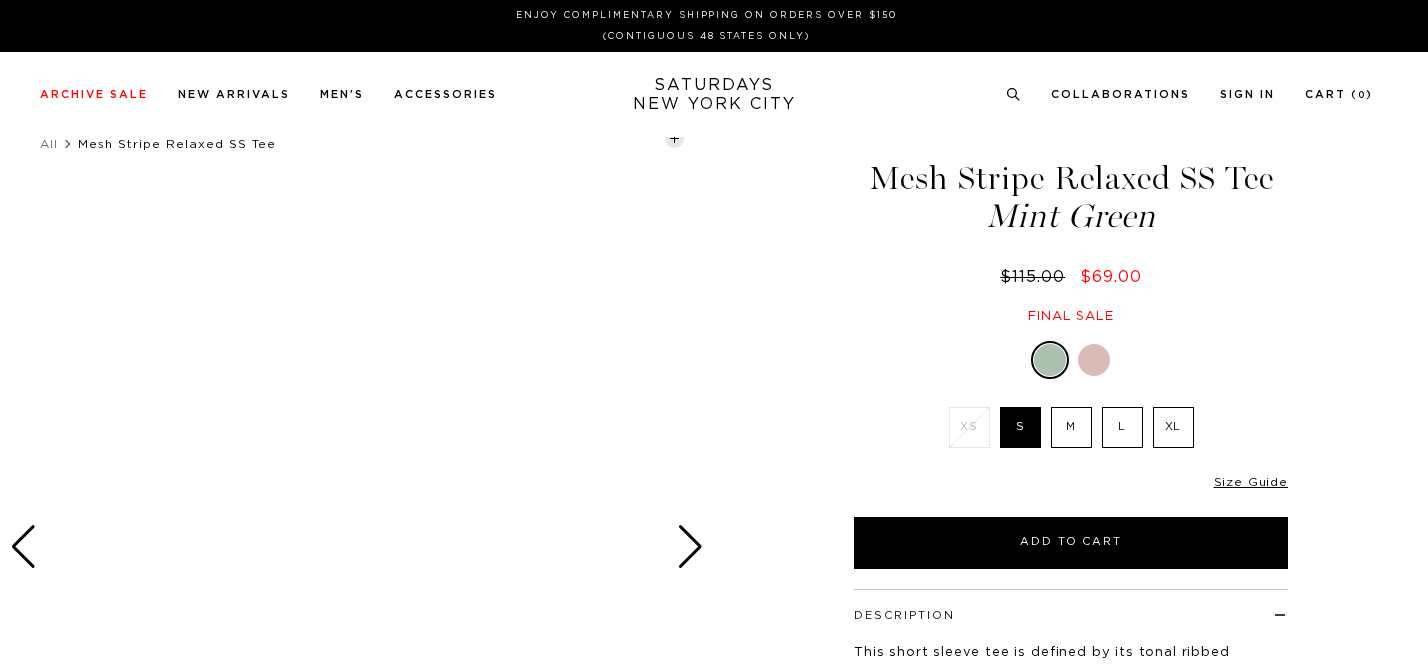 scroll, scrollTop: 0, scrollLeft: 0, axis: both 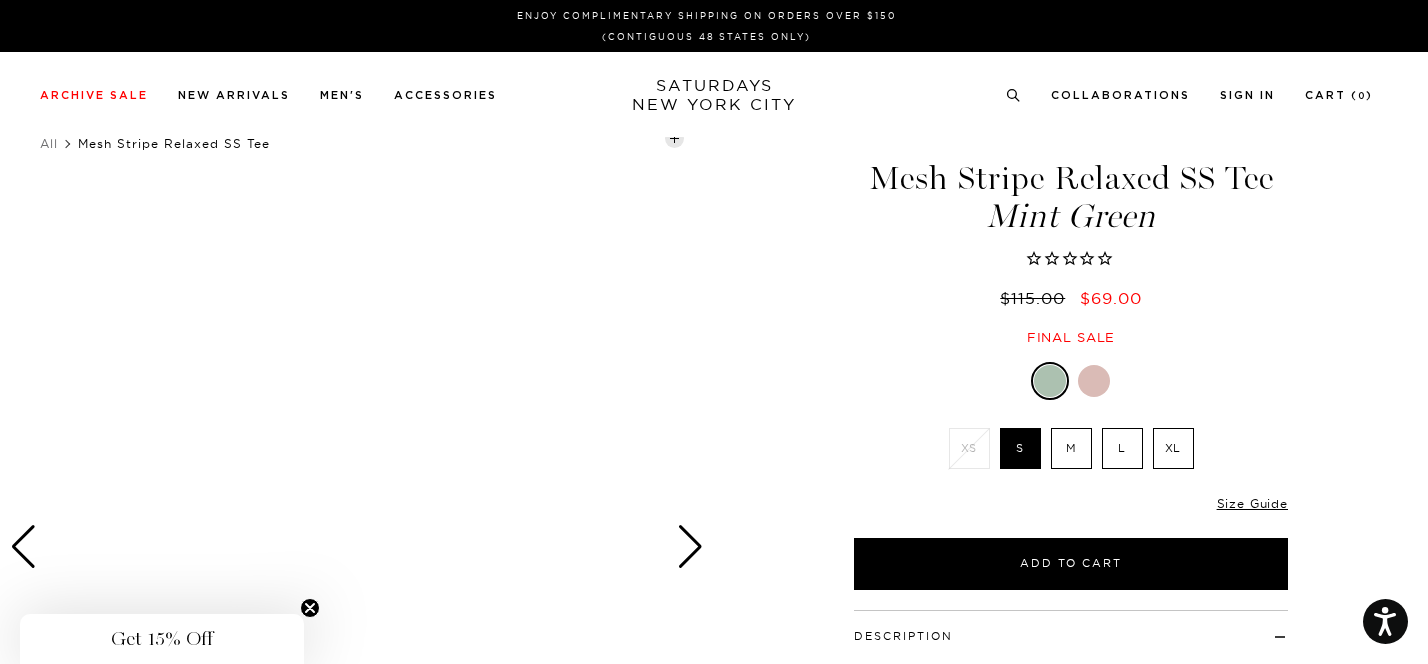 click at bounding box center (1094, 381) 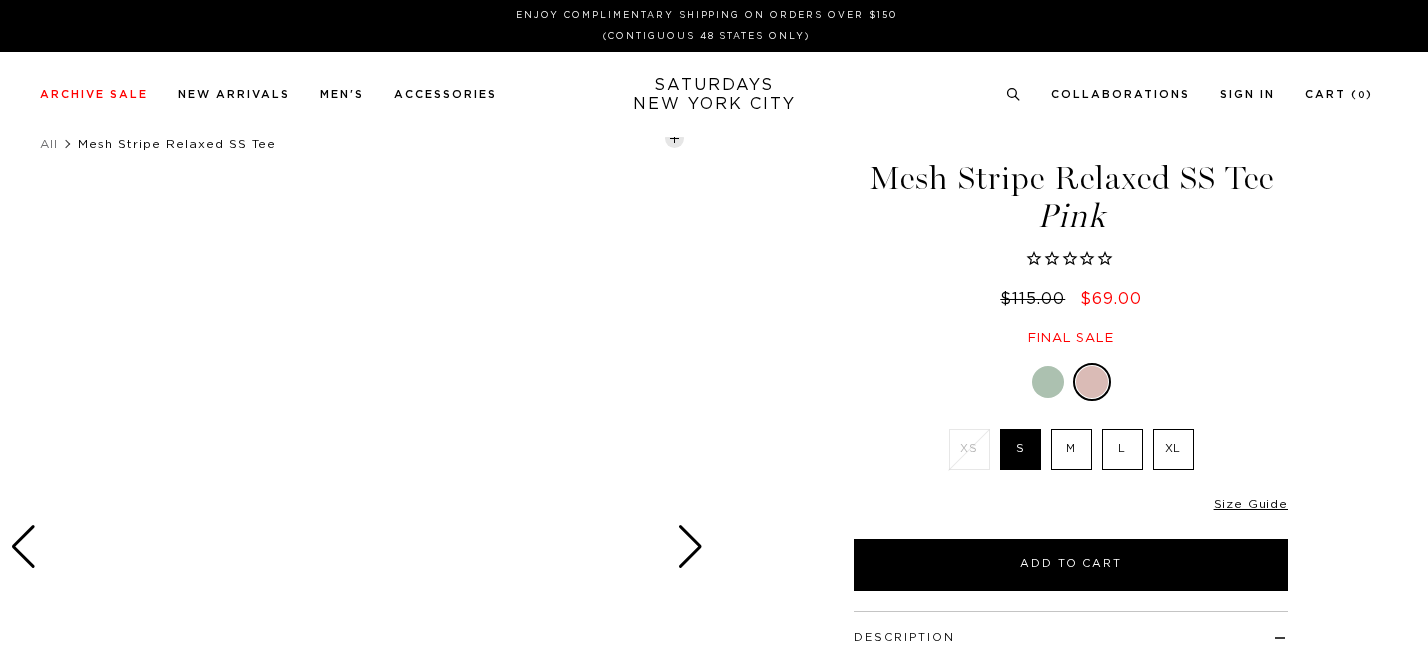 scroll, scrollTop: 0, scrollLeft: 0, axis: both 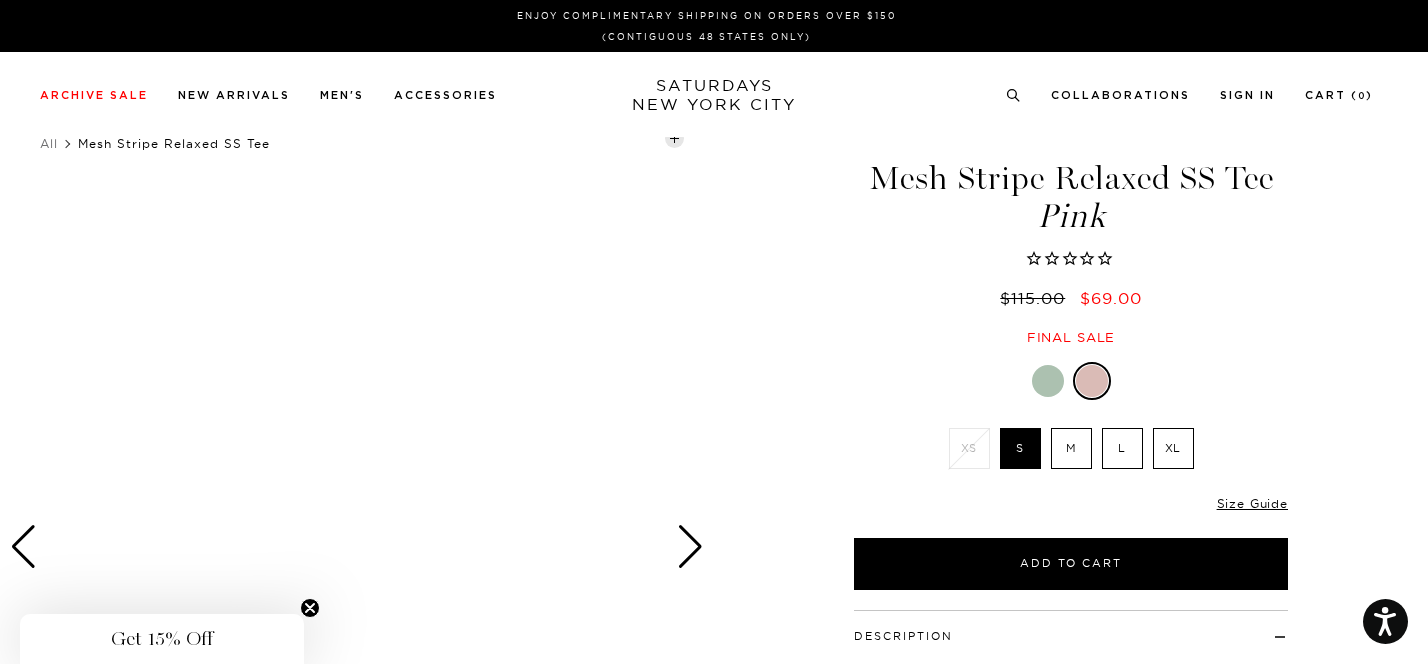 click at bounding box center (1048, 381) 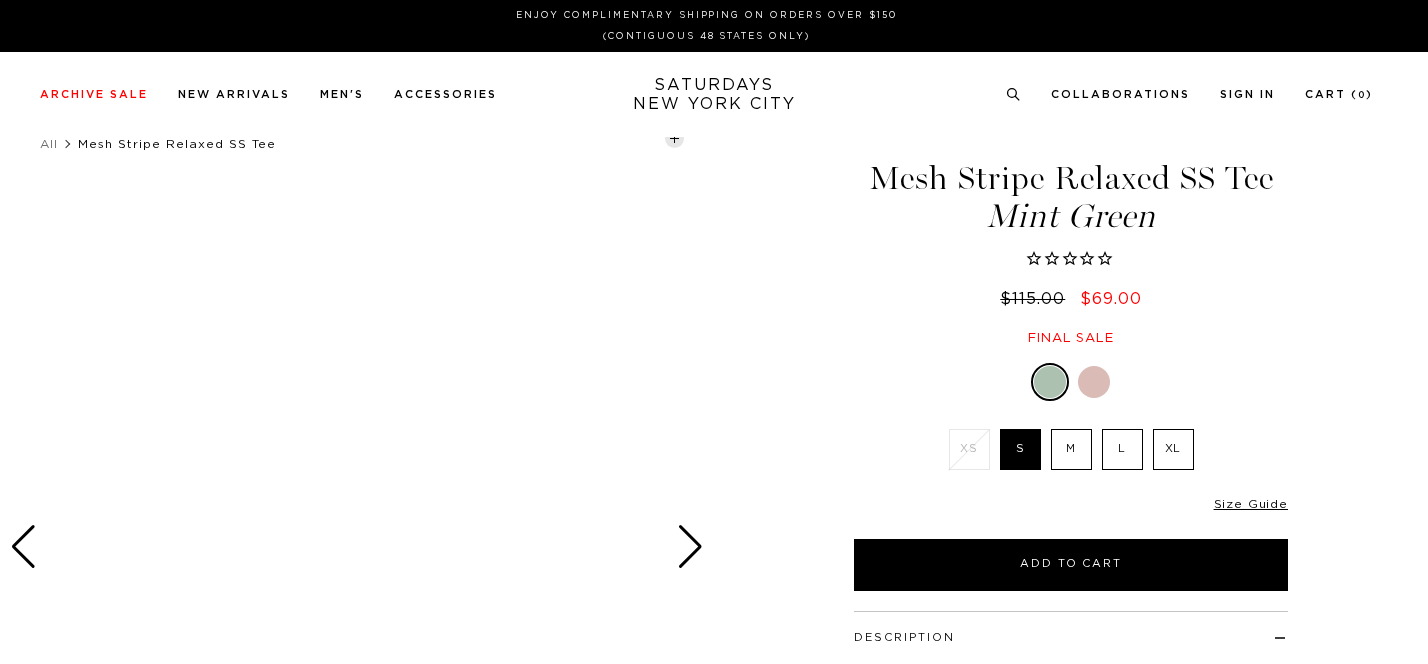 scroll, scrollTop: 0, scrollLeft: 0, axis: both 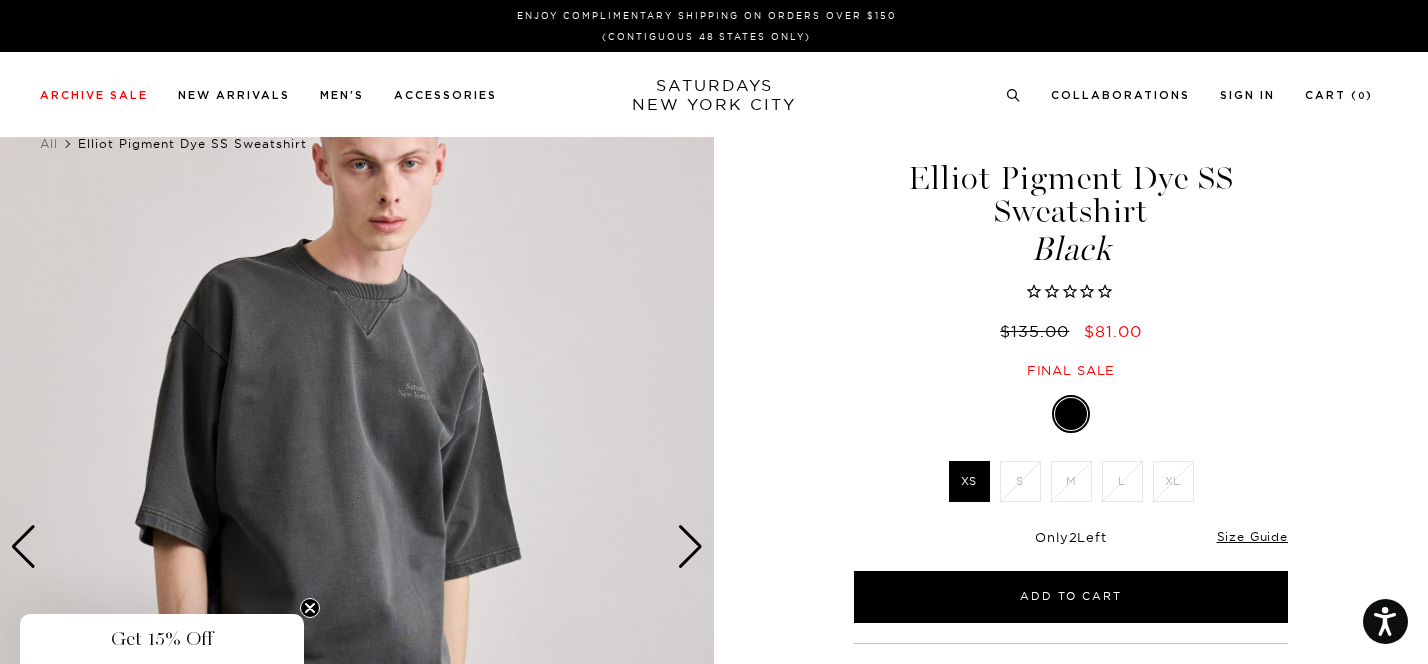 click at bounding box center (690, 547) 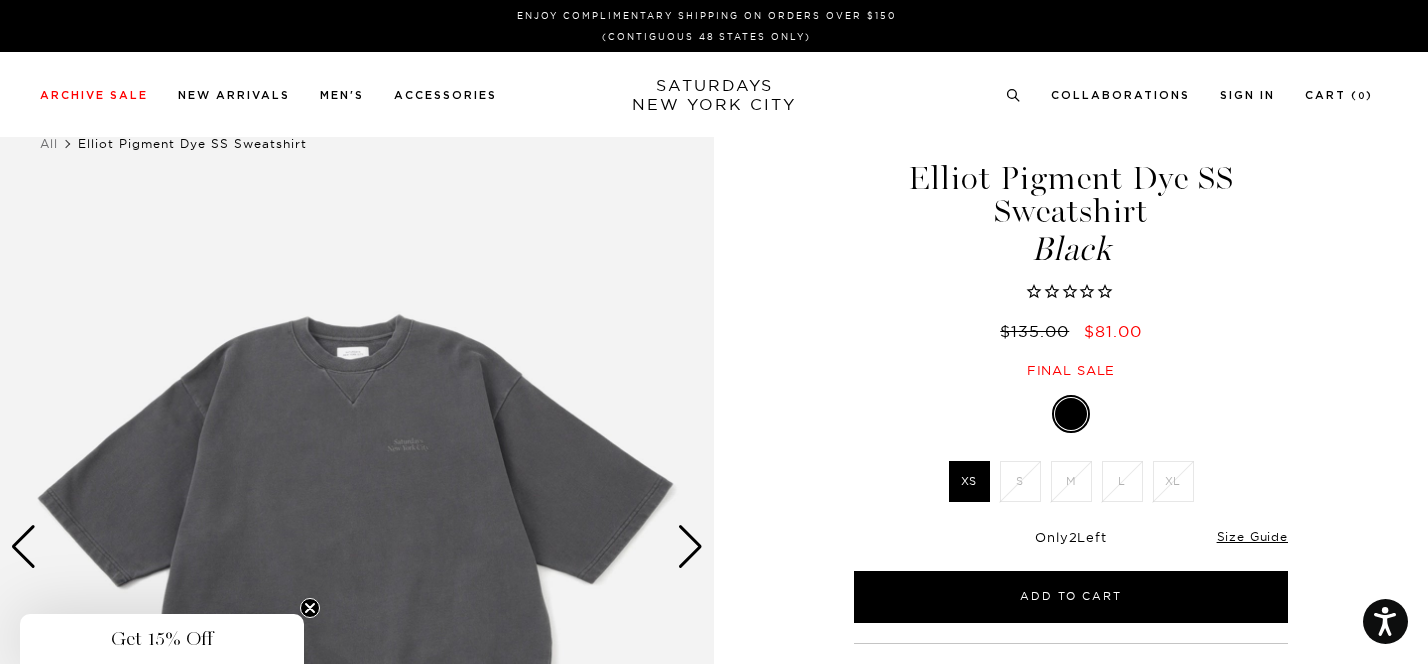 click at bounding box center [690, 547] 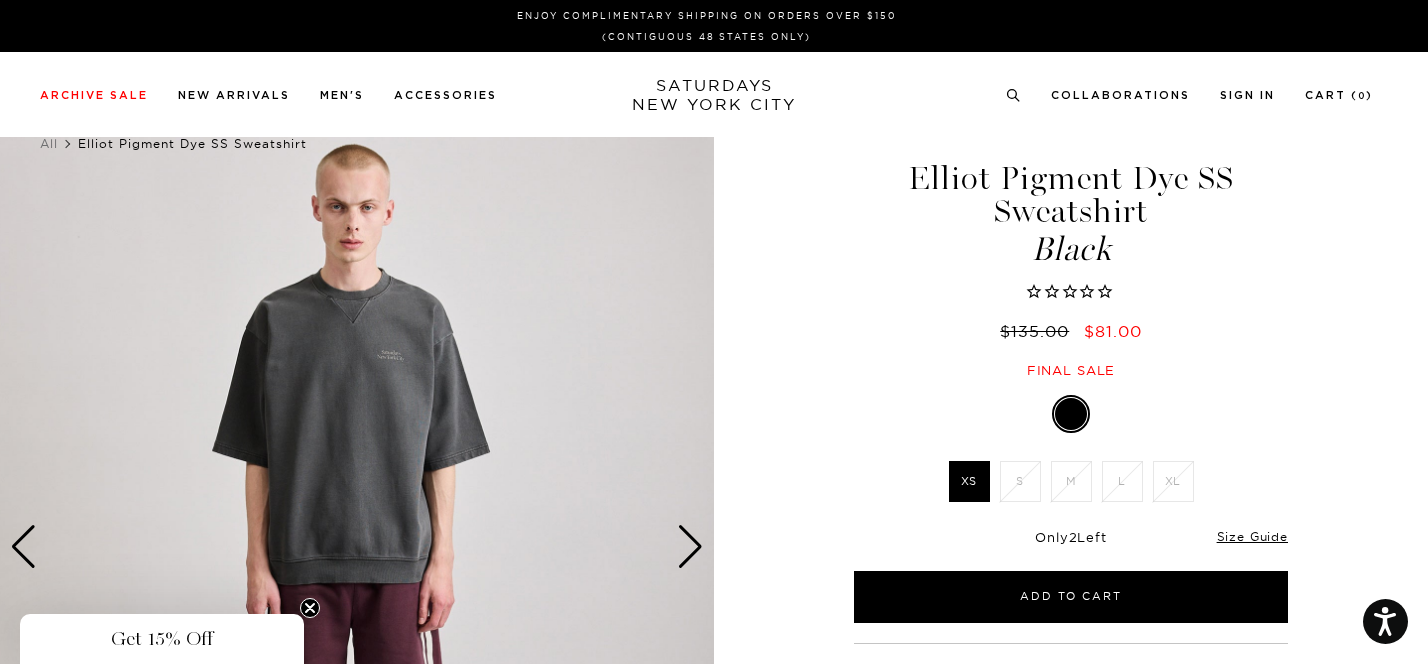 click at bounding box center [690, 547] 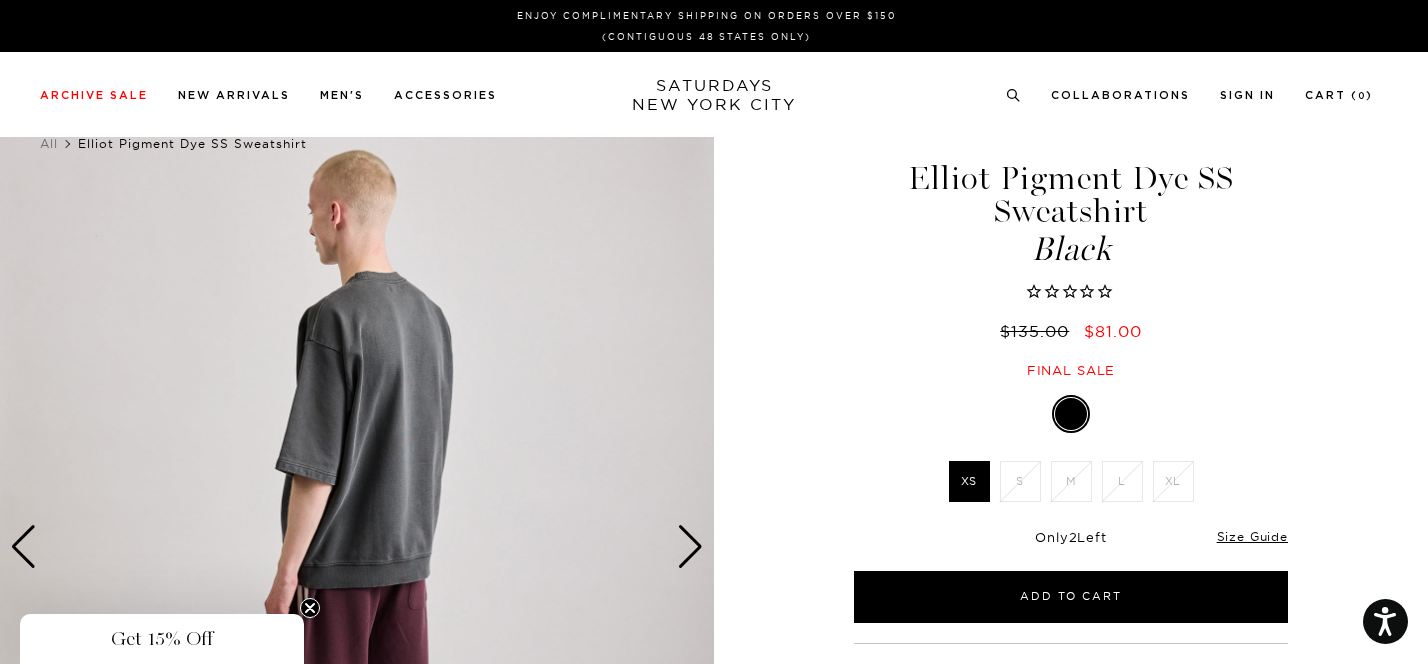 click at bounding box center (690, 547) 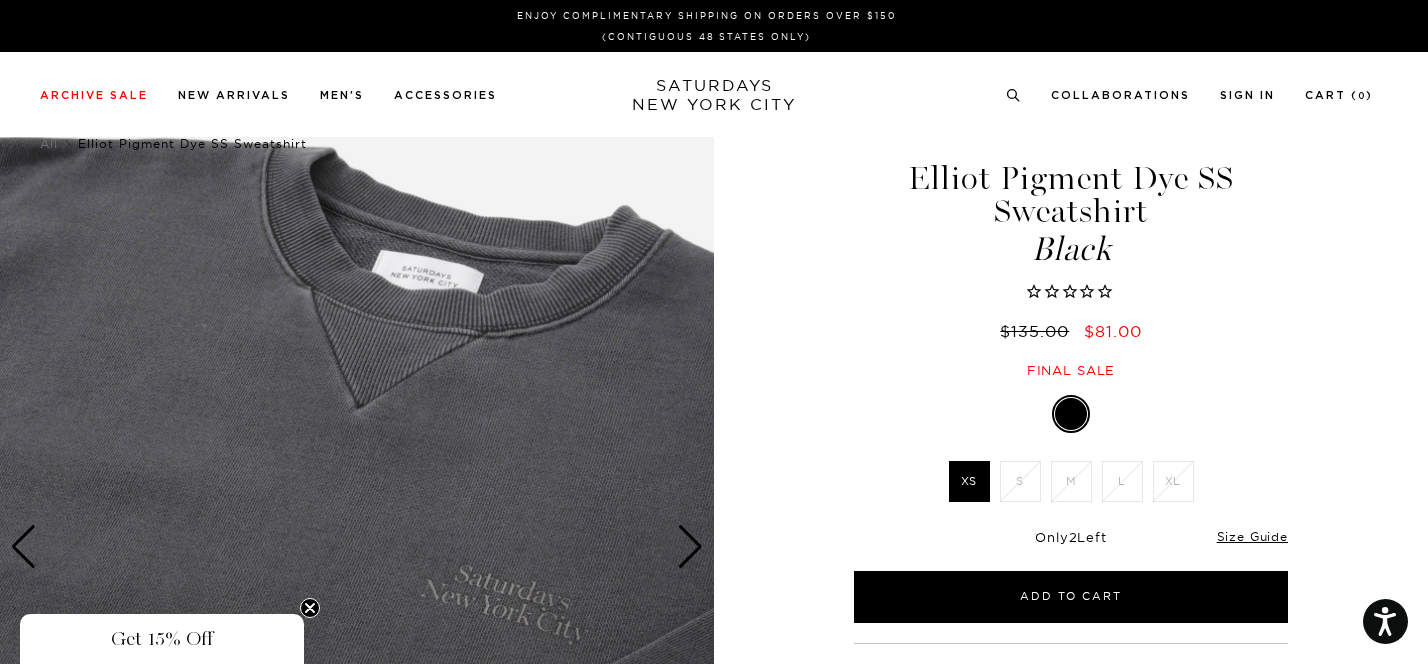 click at bounding box center [690, 547] 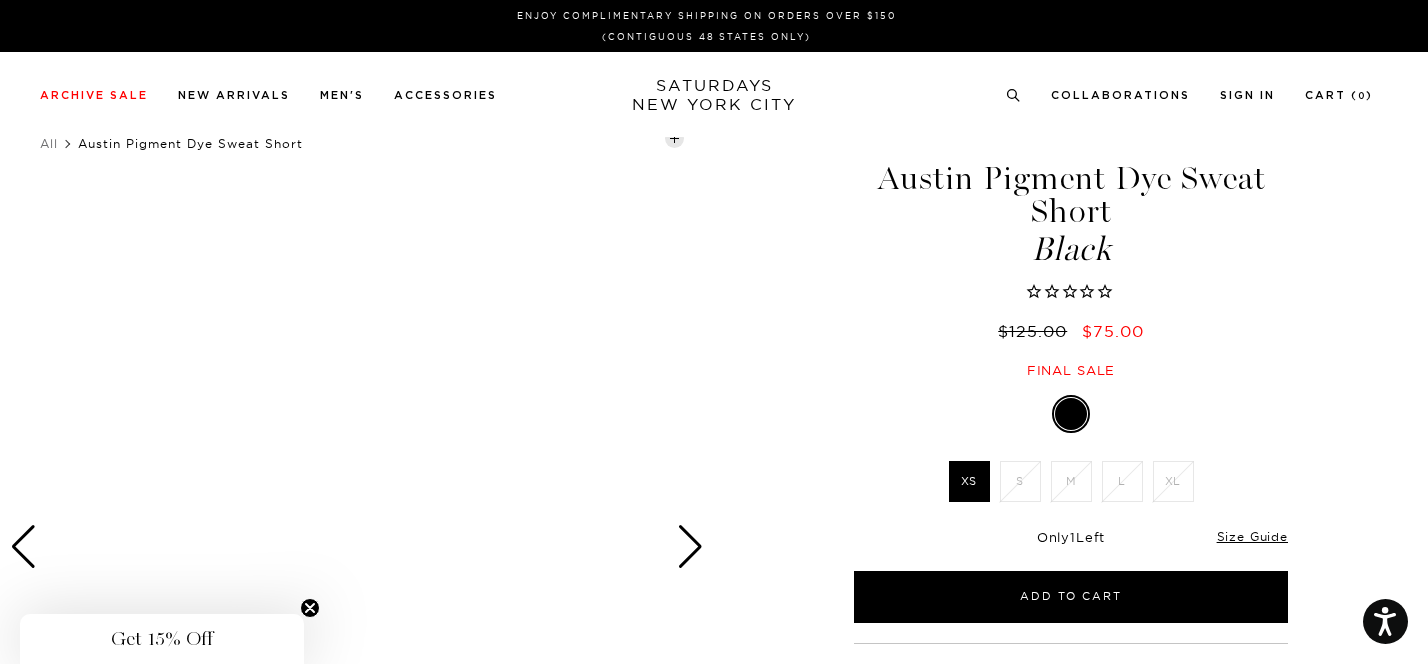 scroll, scrollTop: 0, scrollLeft: 0, axis: both 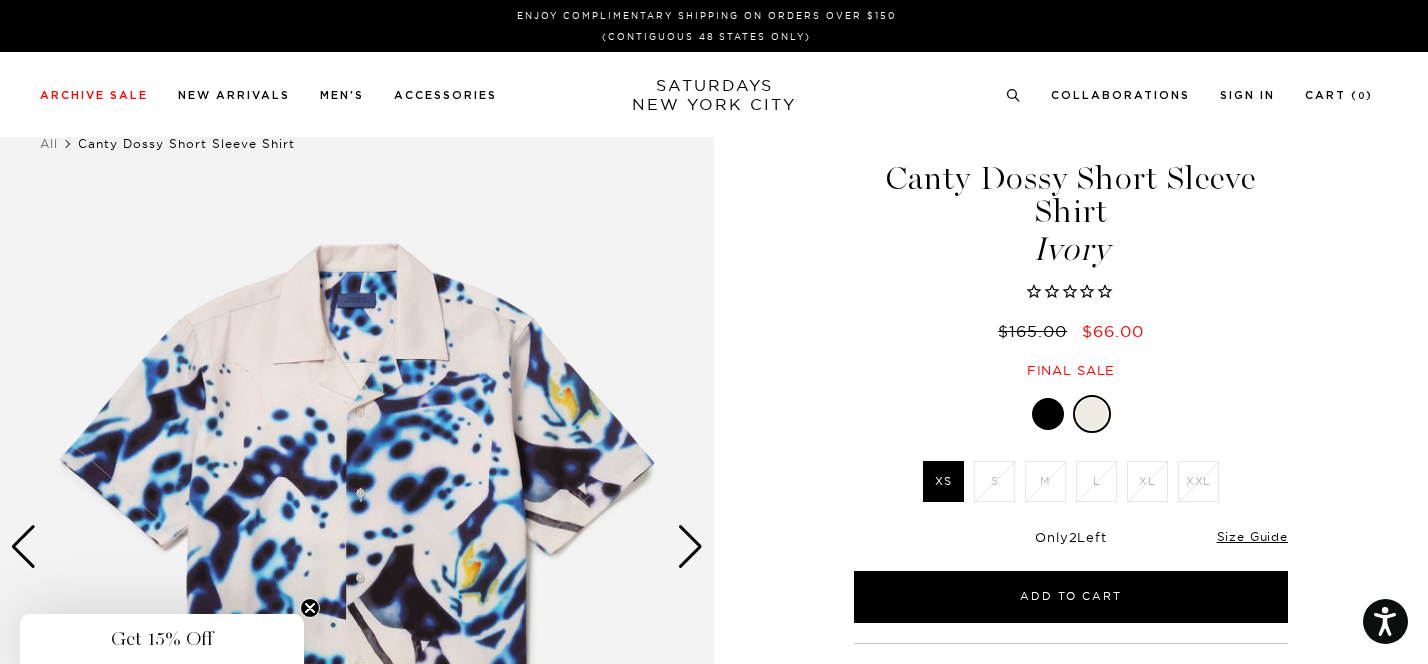 click at bounding box center (1048, 414) 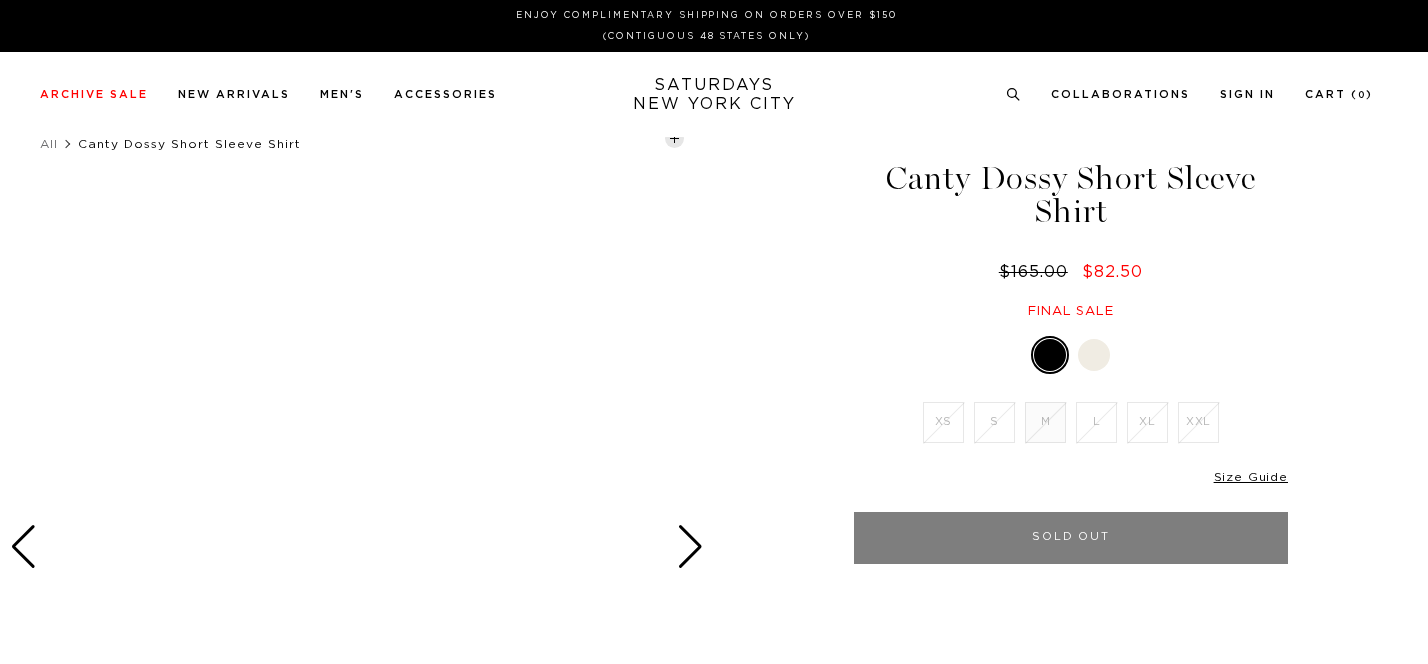 scroll, scrollTop: 0, scrollLeft: 0, axis: both 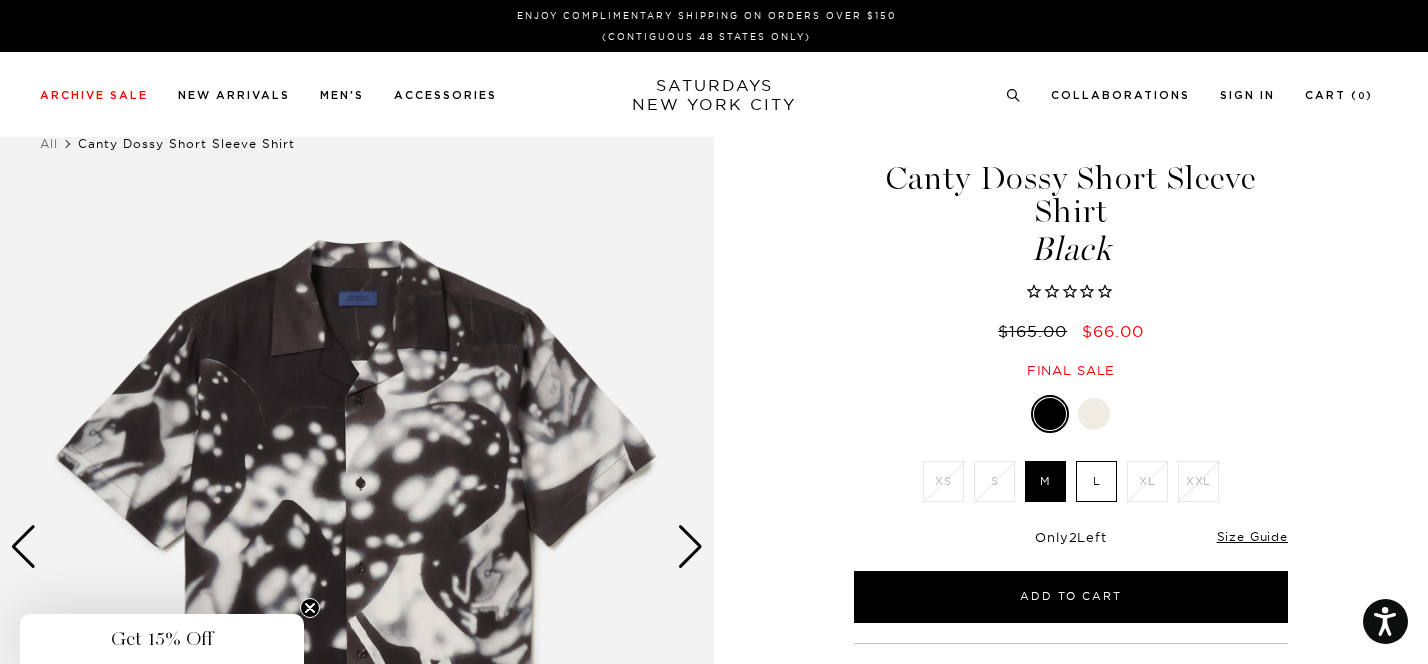 click at bounding box center (690, 547) 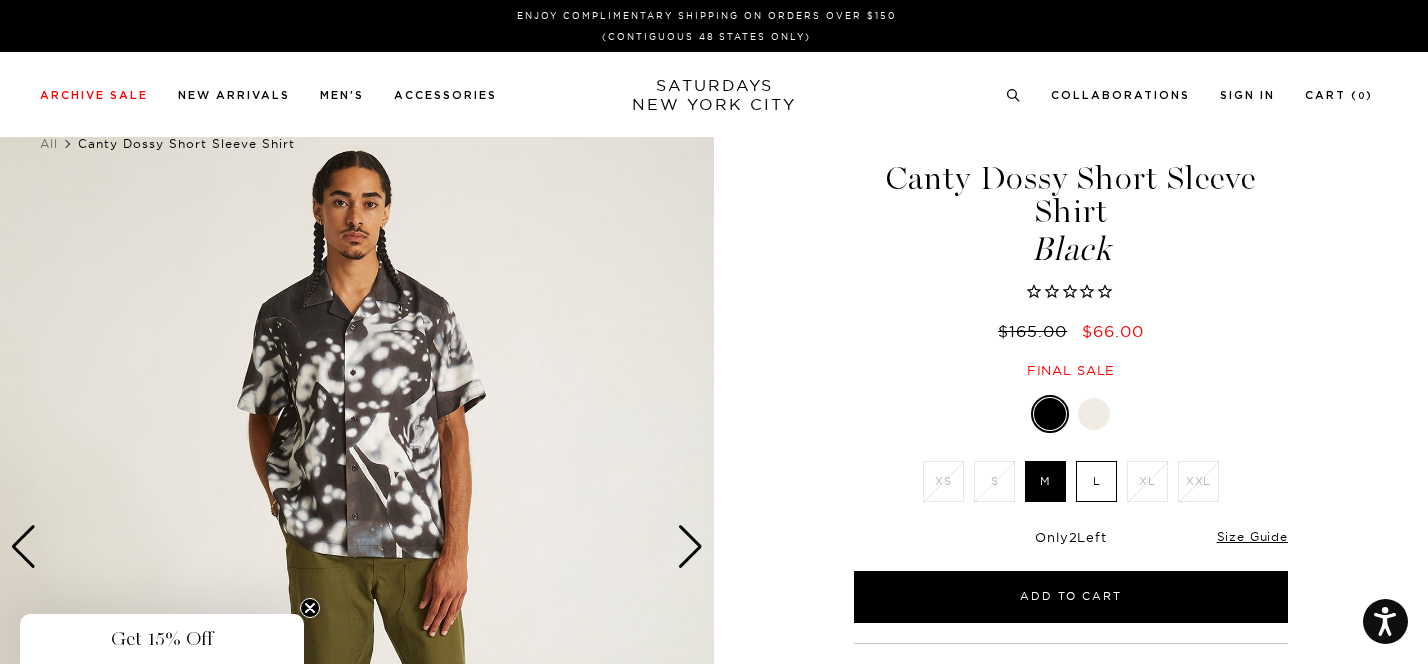 click at bounding box center [690, 547] 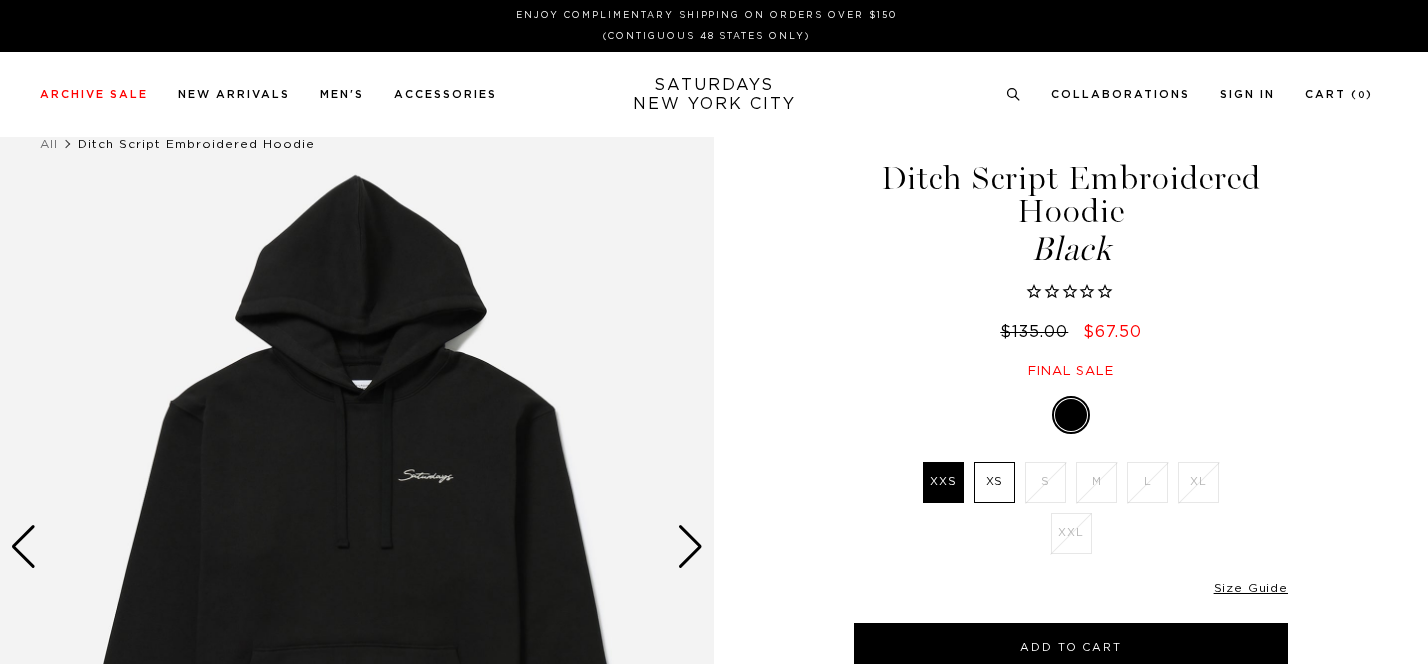 scroll, scrollTop: 0, scrollLeft: 0, axis: both 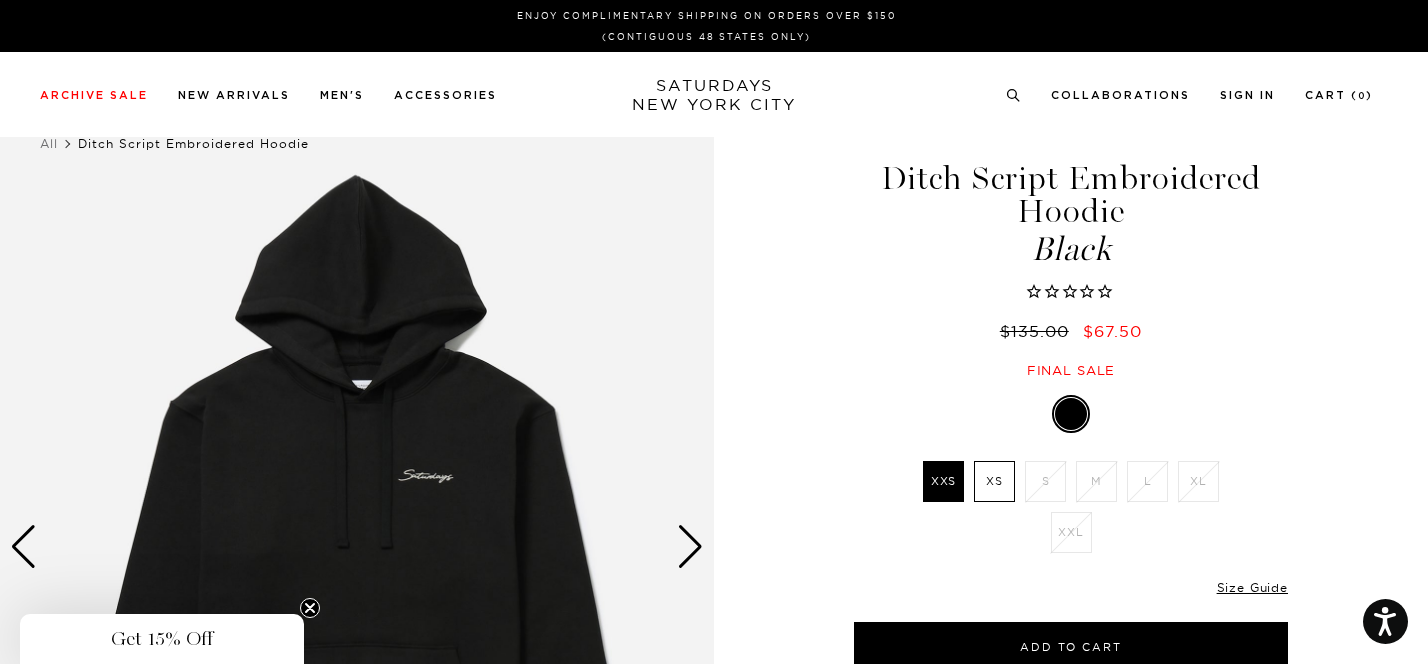 click at bounding box center [690, 547] 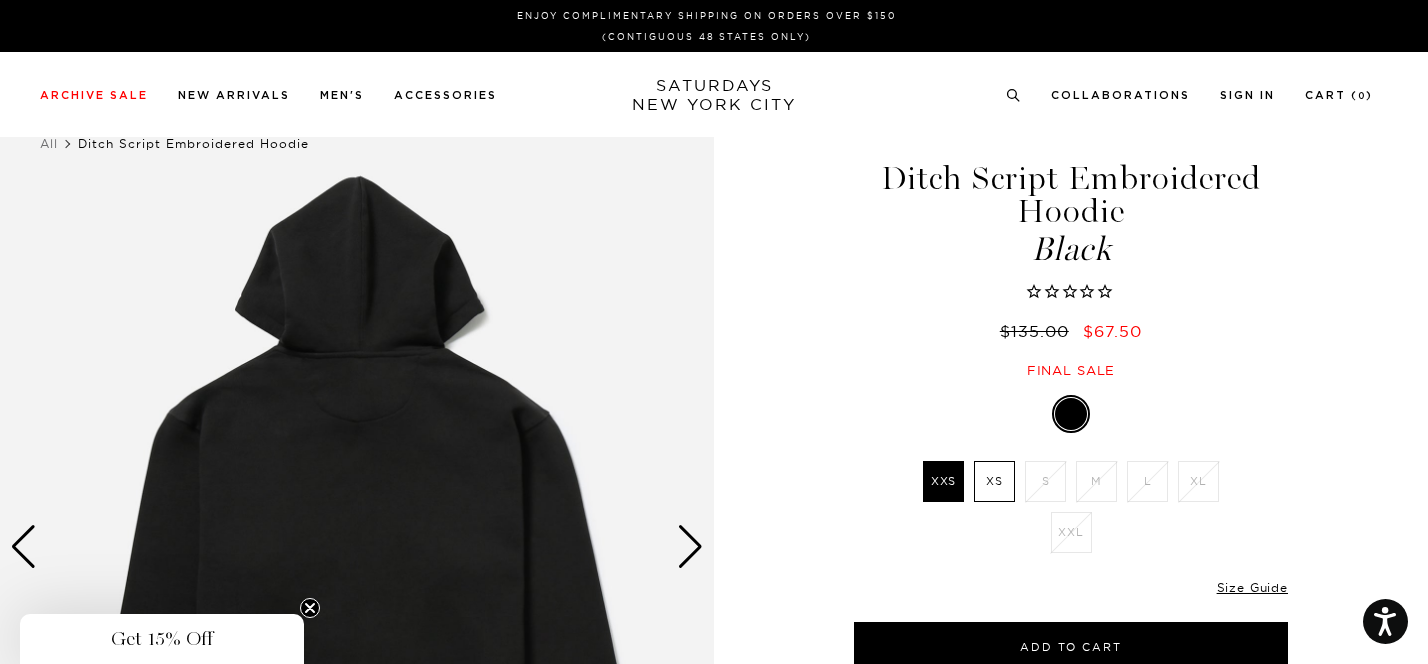 click at bounding box center (690, 547) 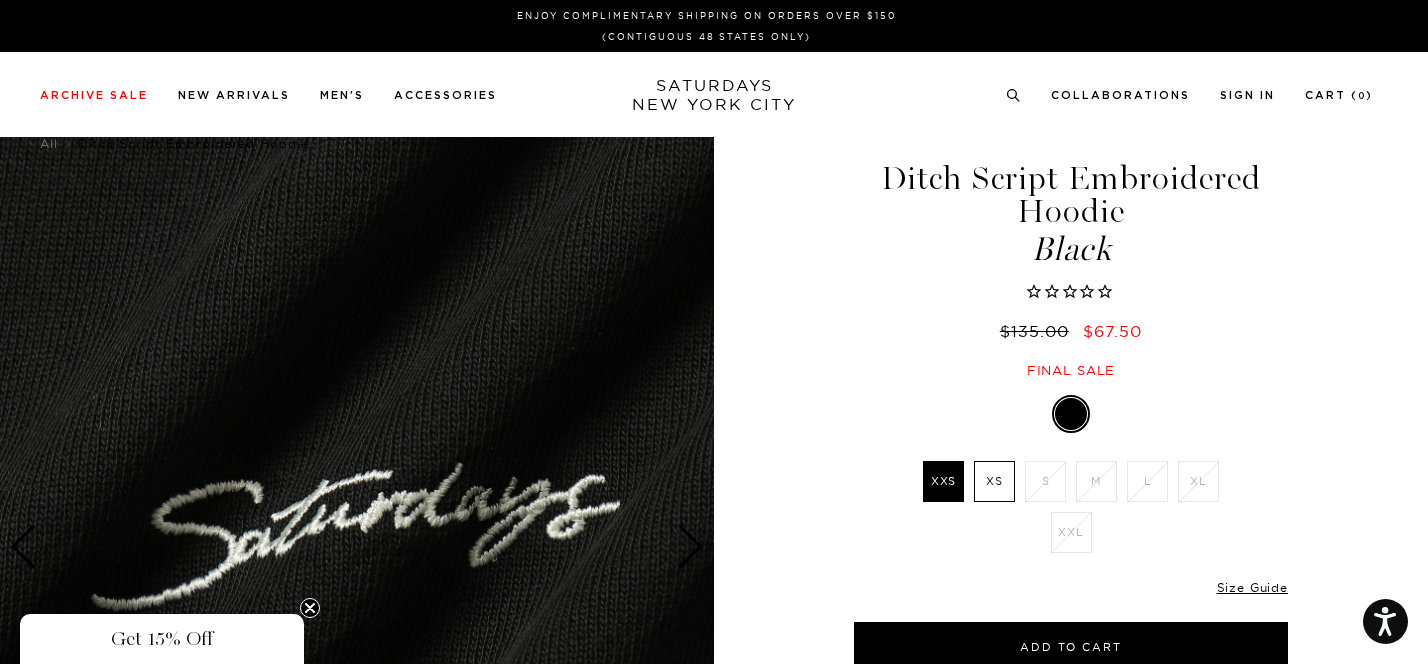 click at bounding box center (690, 547) 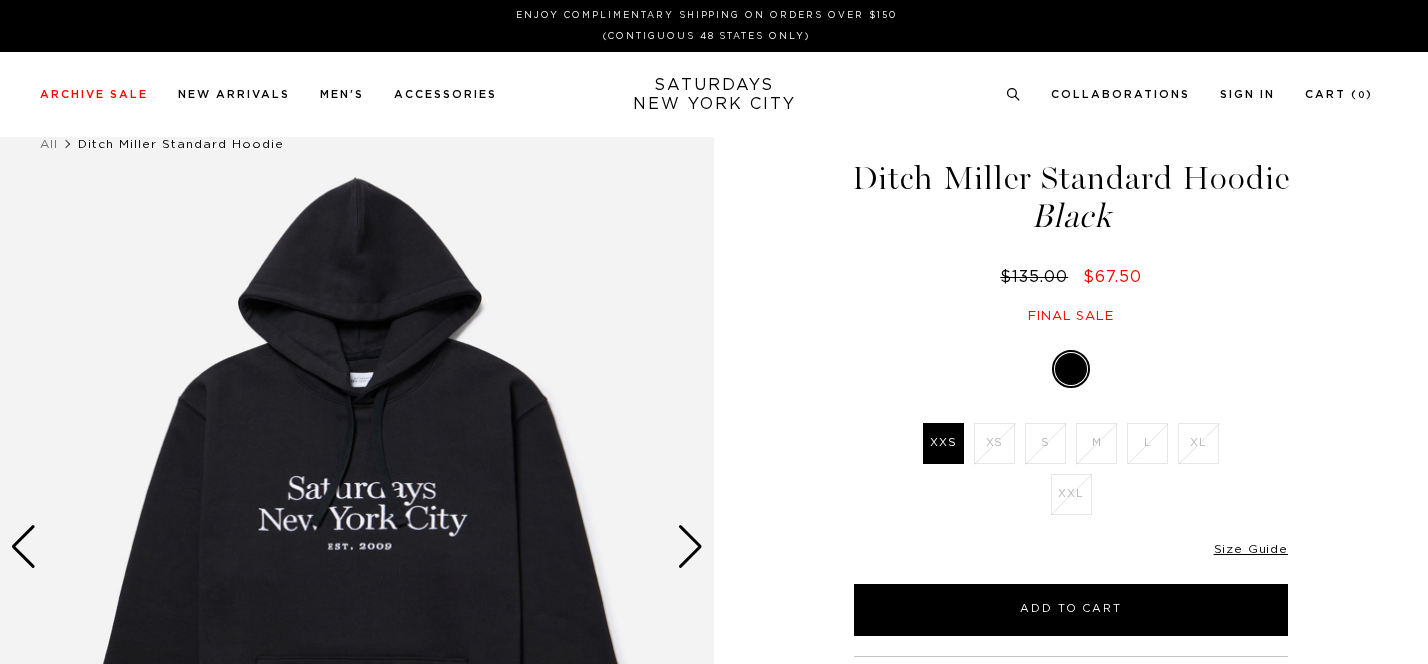 scroll, scrollTop: 0, scrollLeft: 0, axis: both 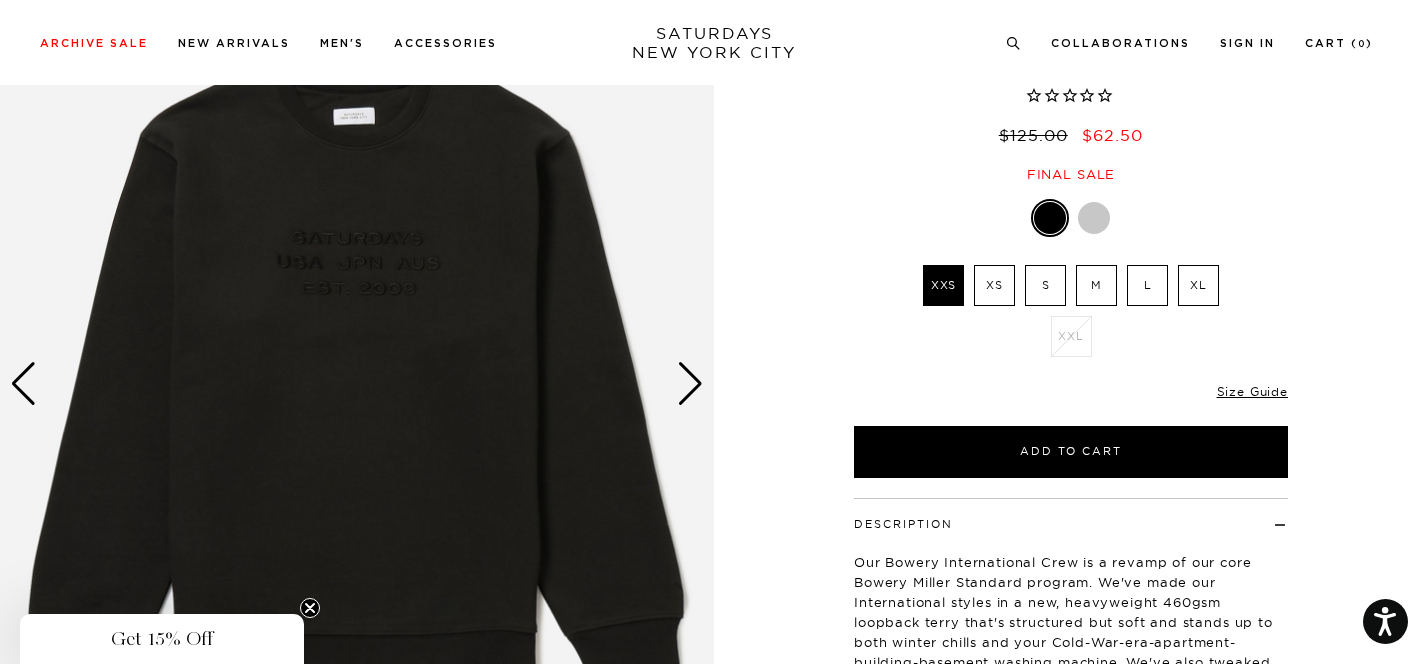 click at bounding box center [357, 384] 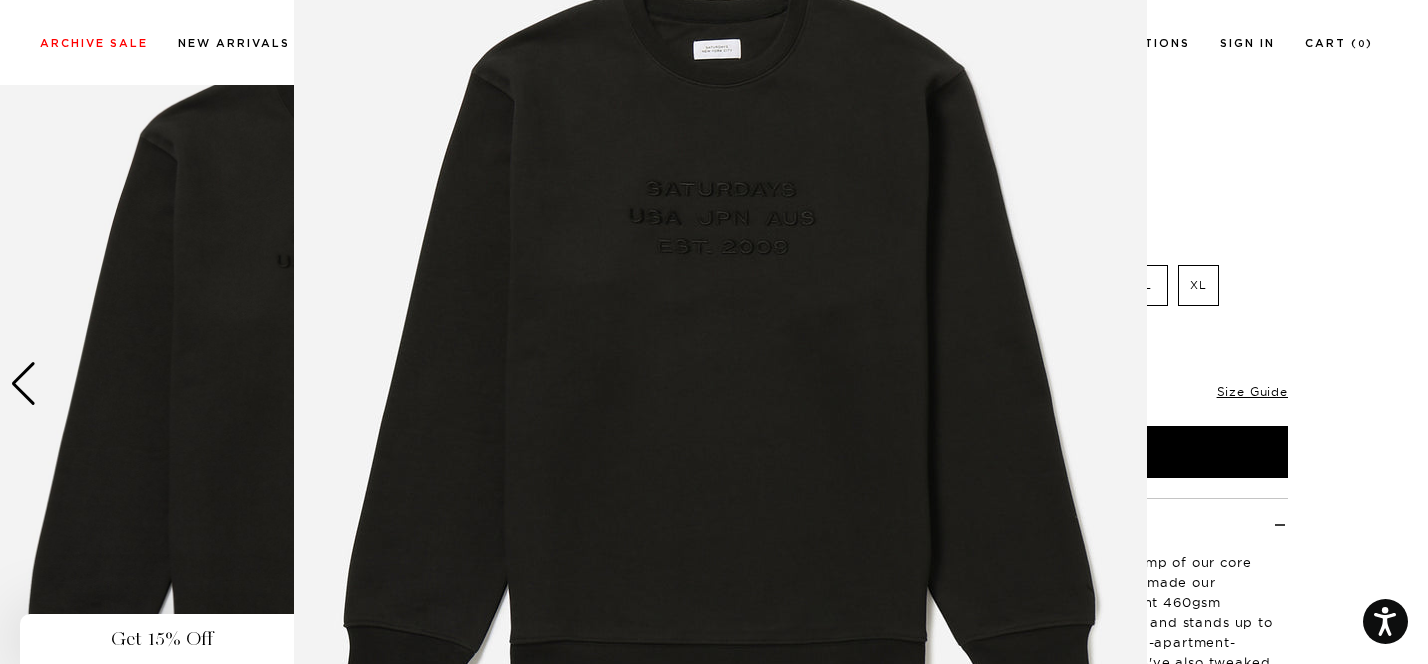 scroll, scrollTop: 152, scrollLeft: 0, axis: vertical 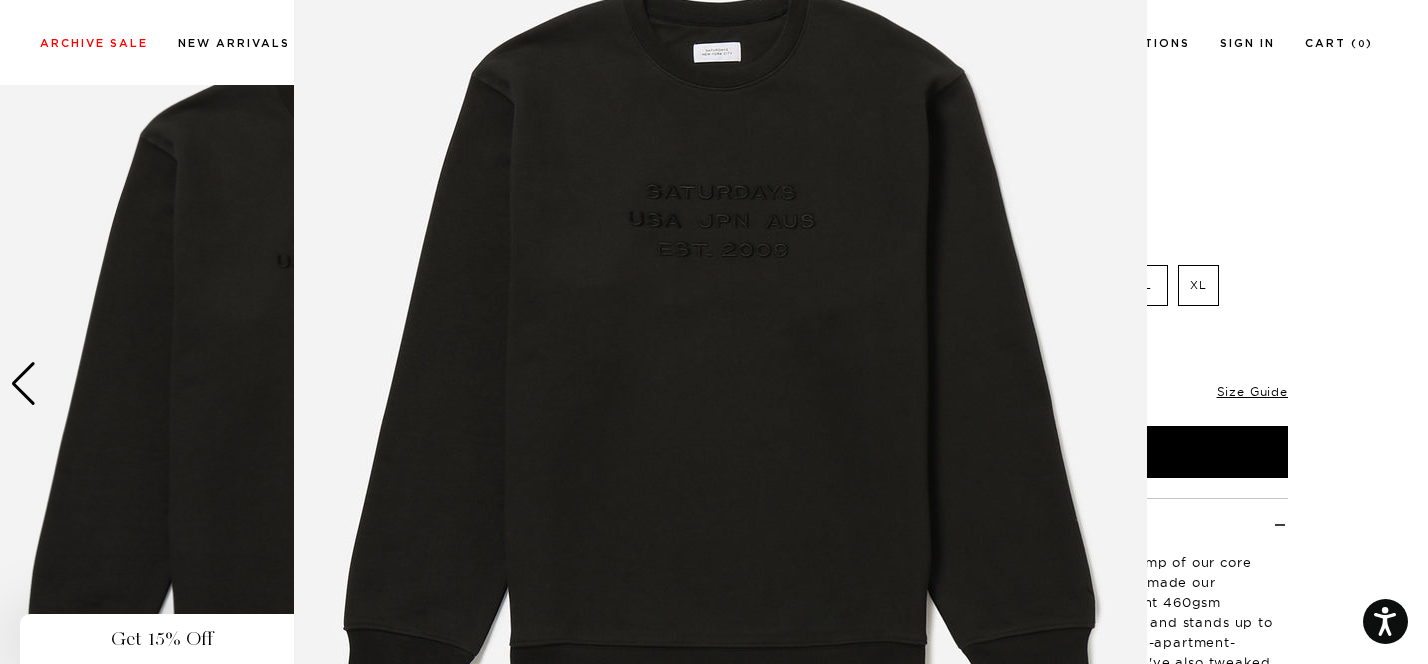 click at bounding box center [720, 360] 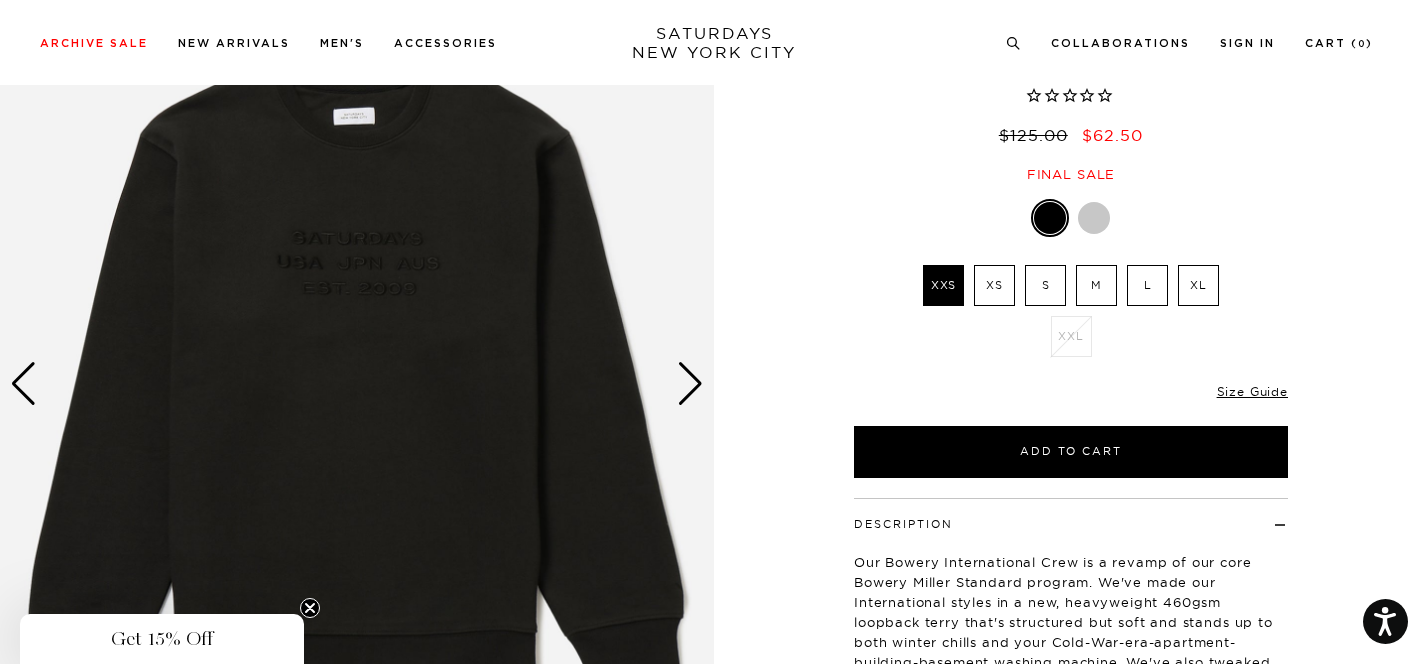 click at bounding box center [690, 384] 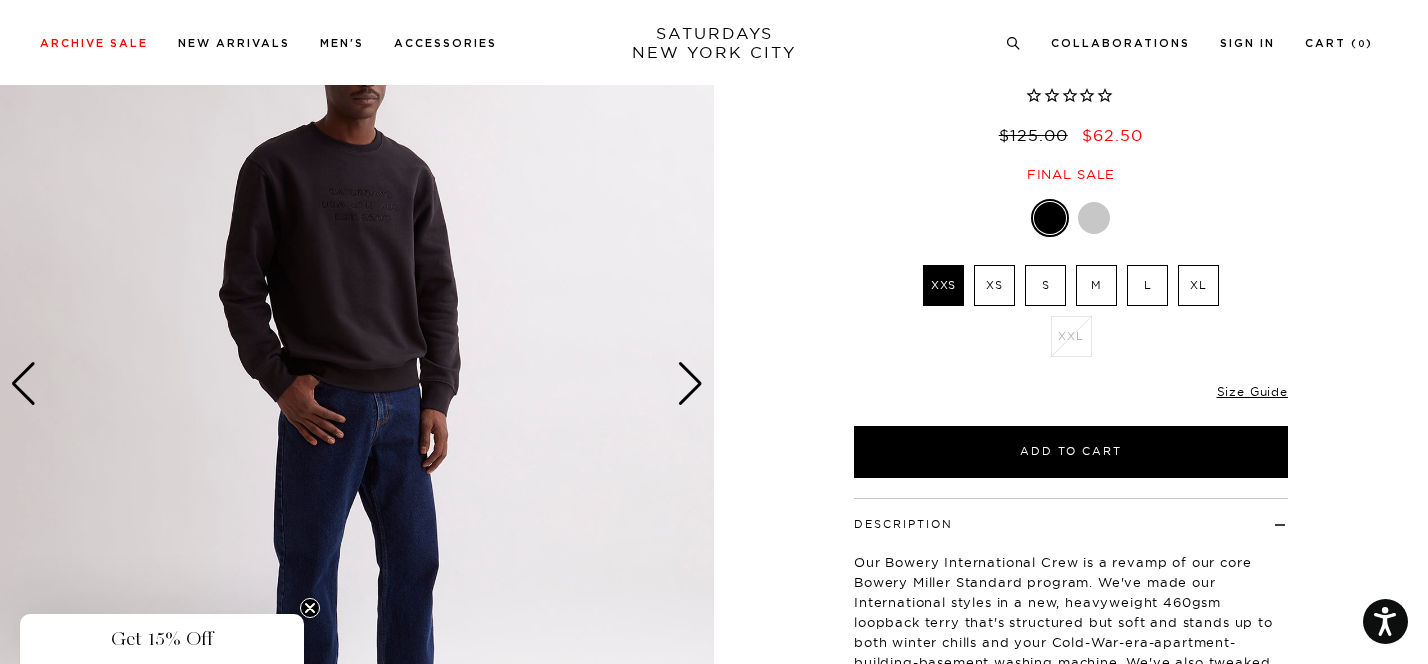 click at bounding box center (690, 384) 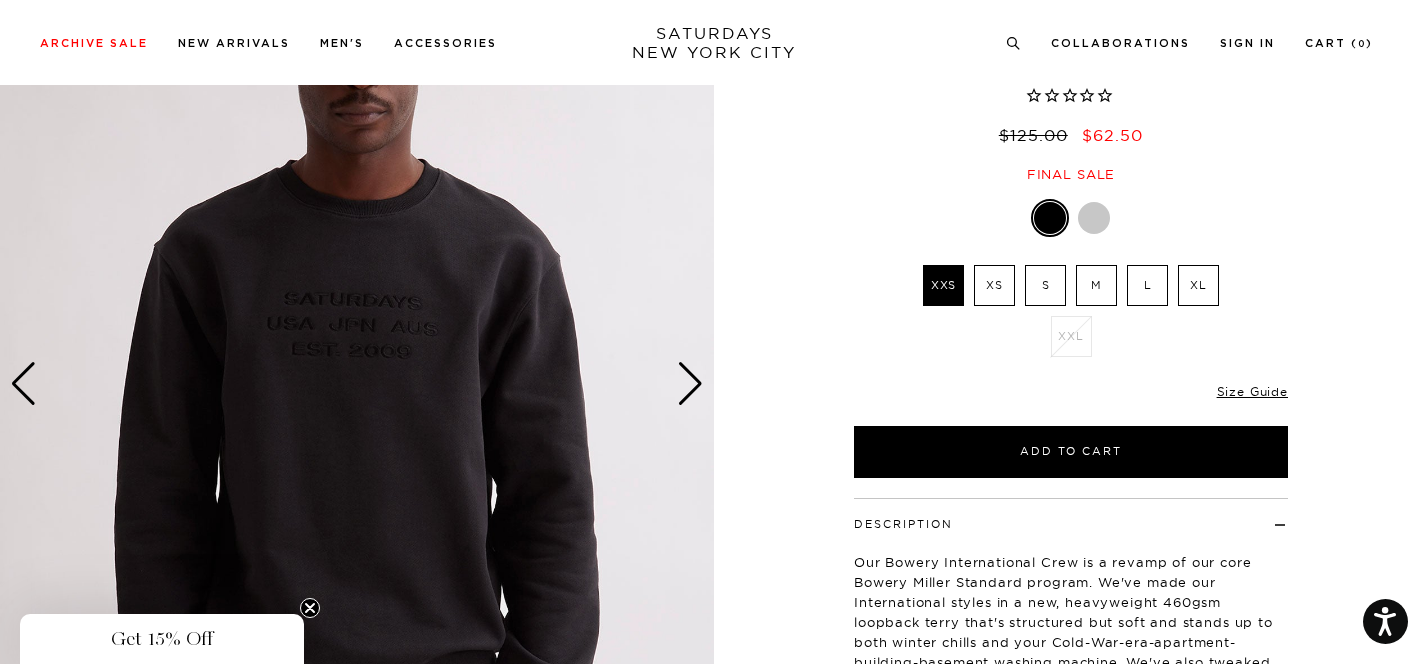click at bounding box center (690, 384) 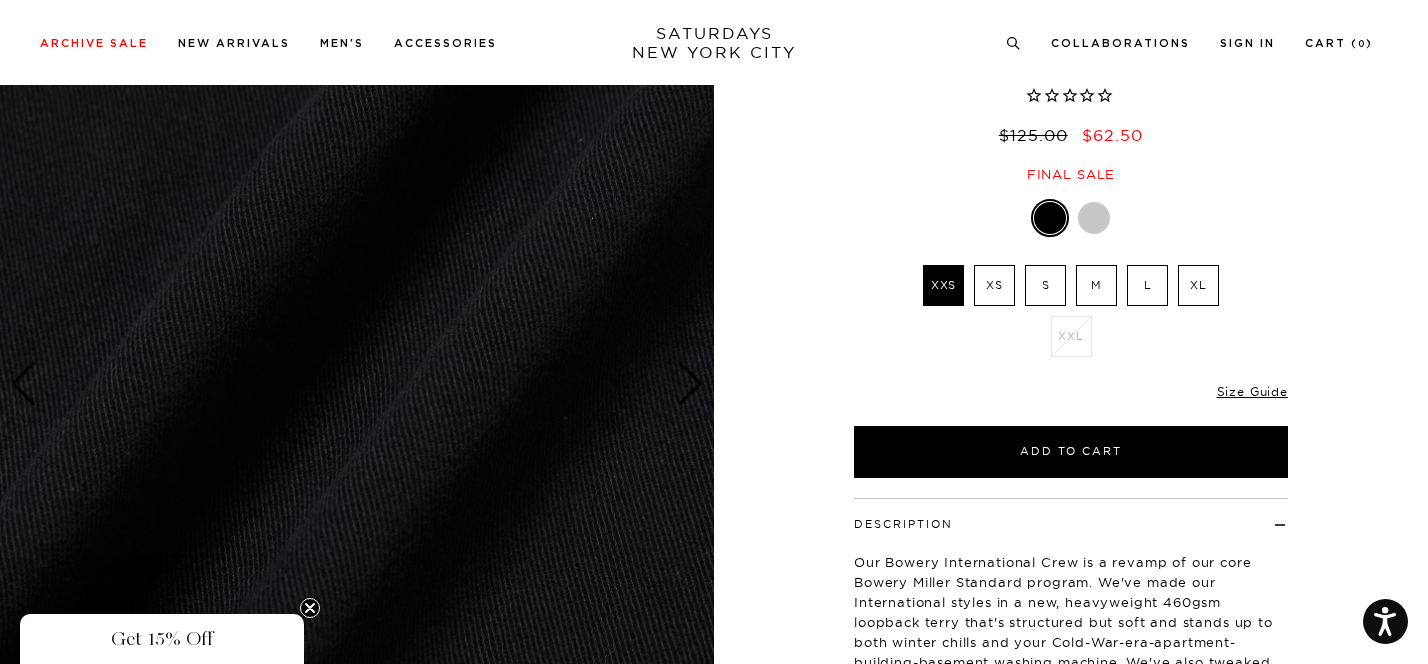click at bounding box center (690, 384) 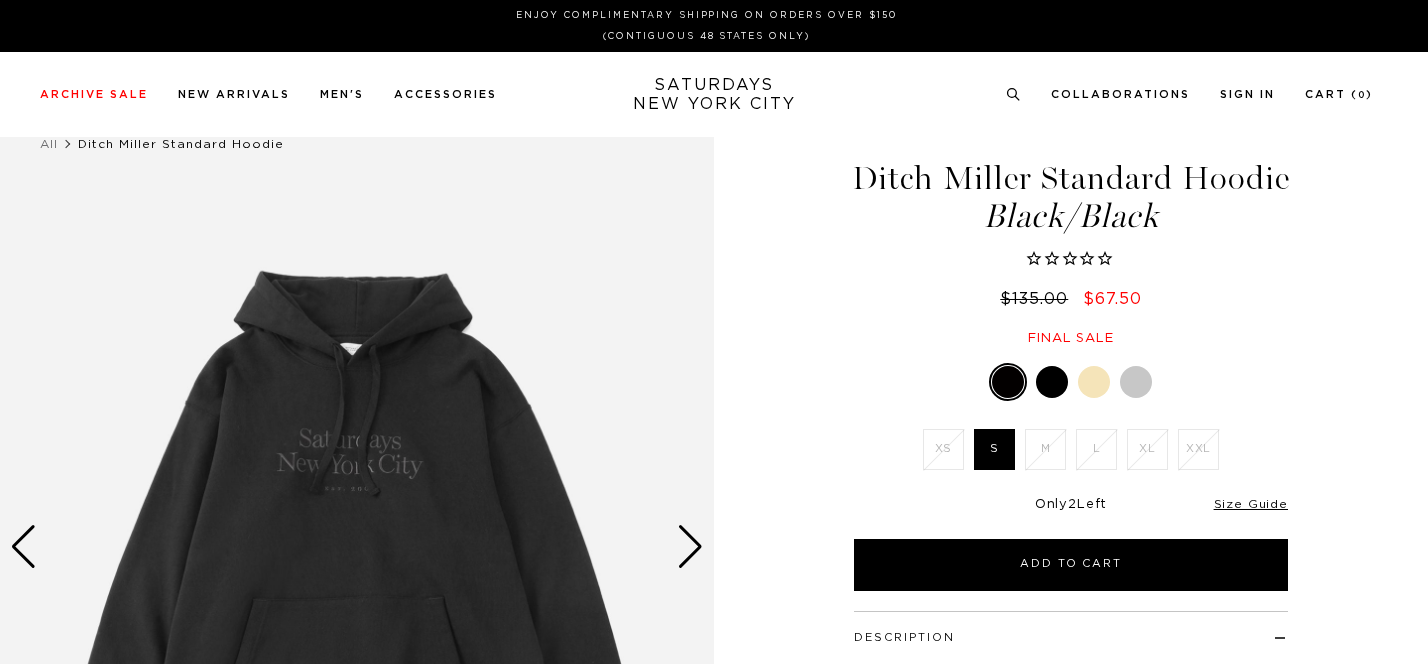scroll, scrollTop: 0, scrollLeft: 0, axis: both 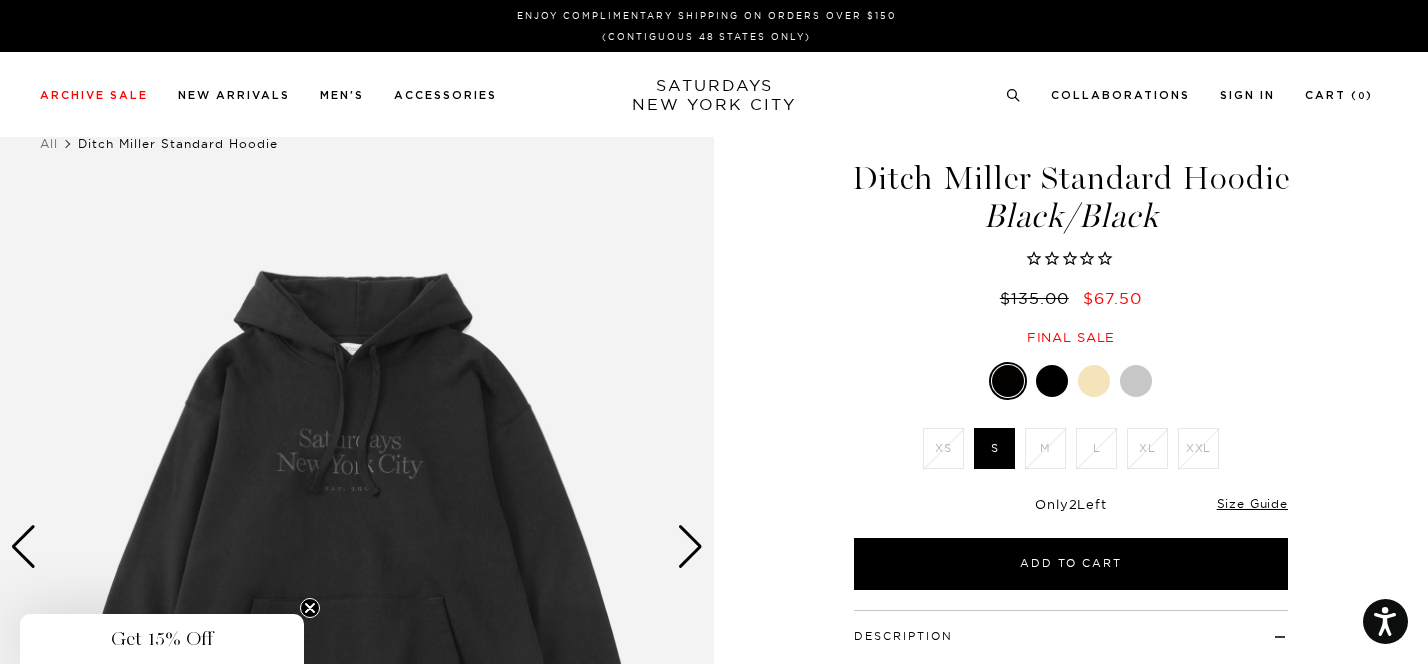 click at bounding box center (1052, 381) 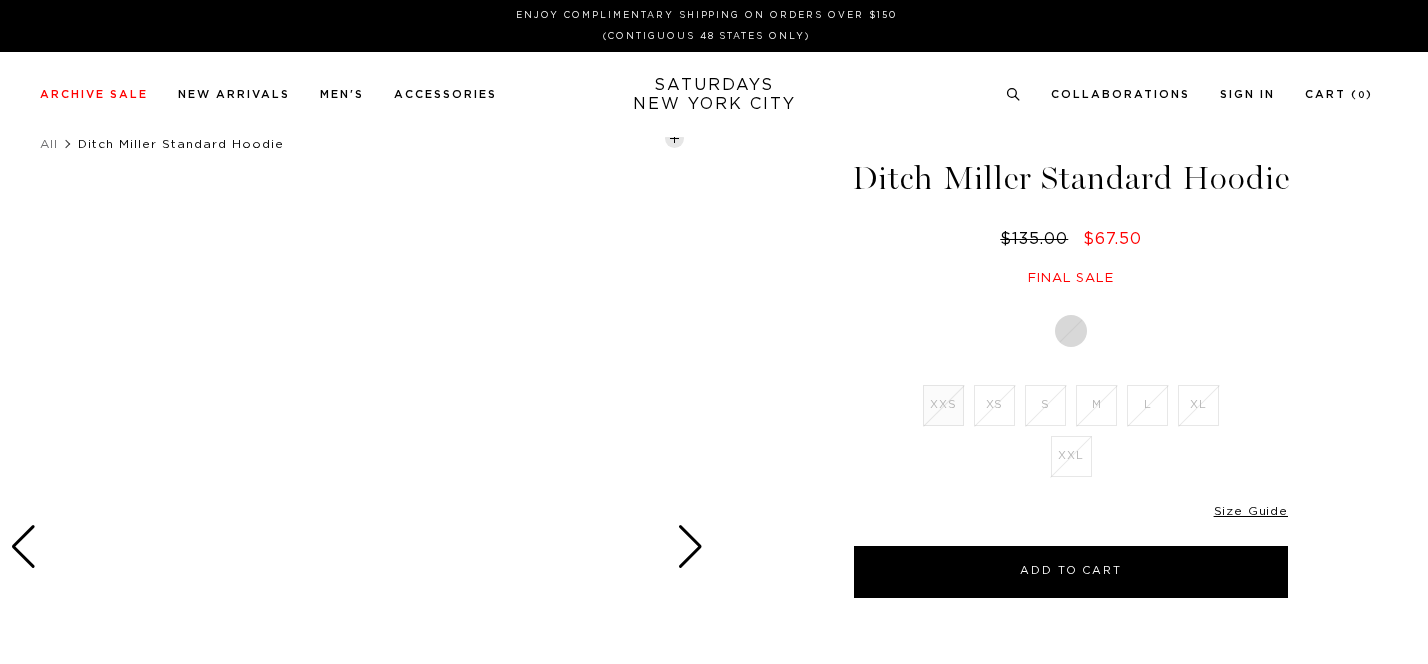 scroll, scrollTop: 0, scrollLeft: 0, axis: both 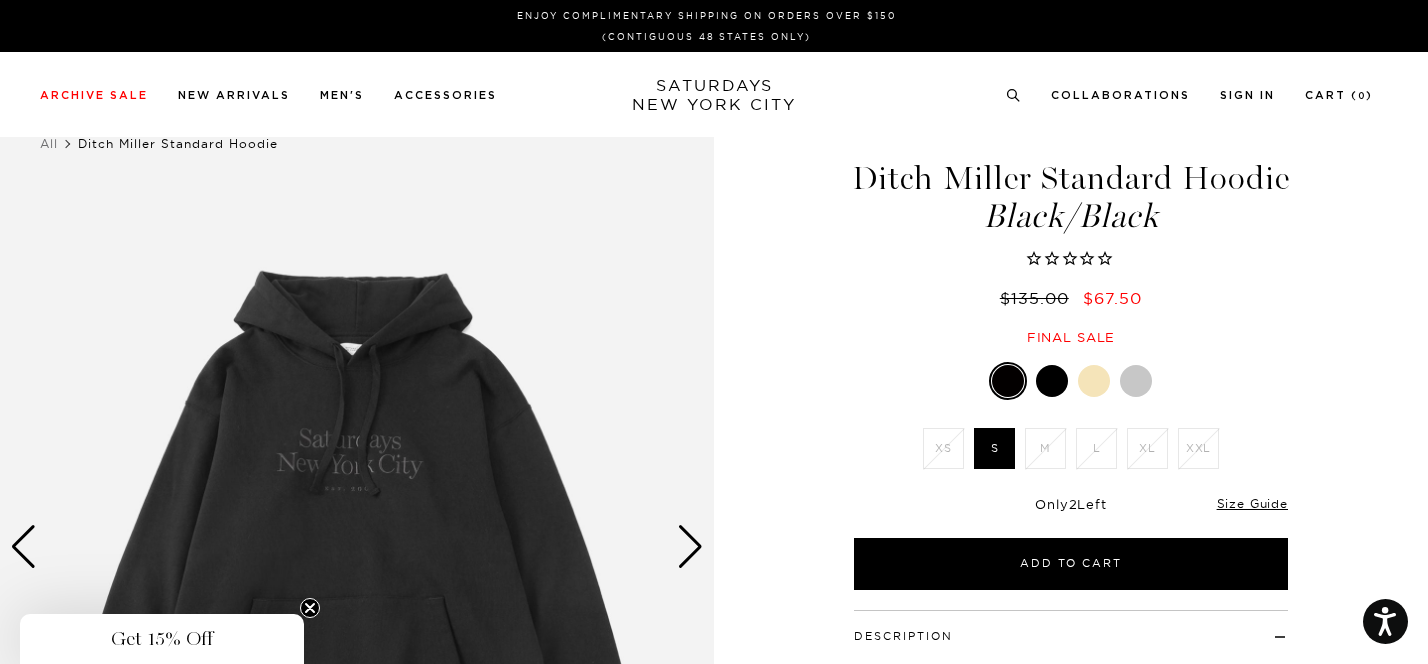 click at bounding box center (1136, 381) 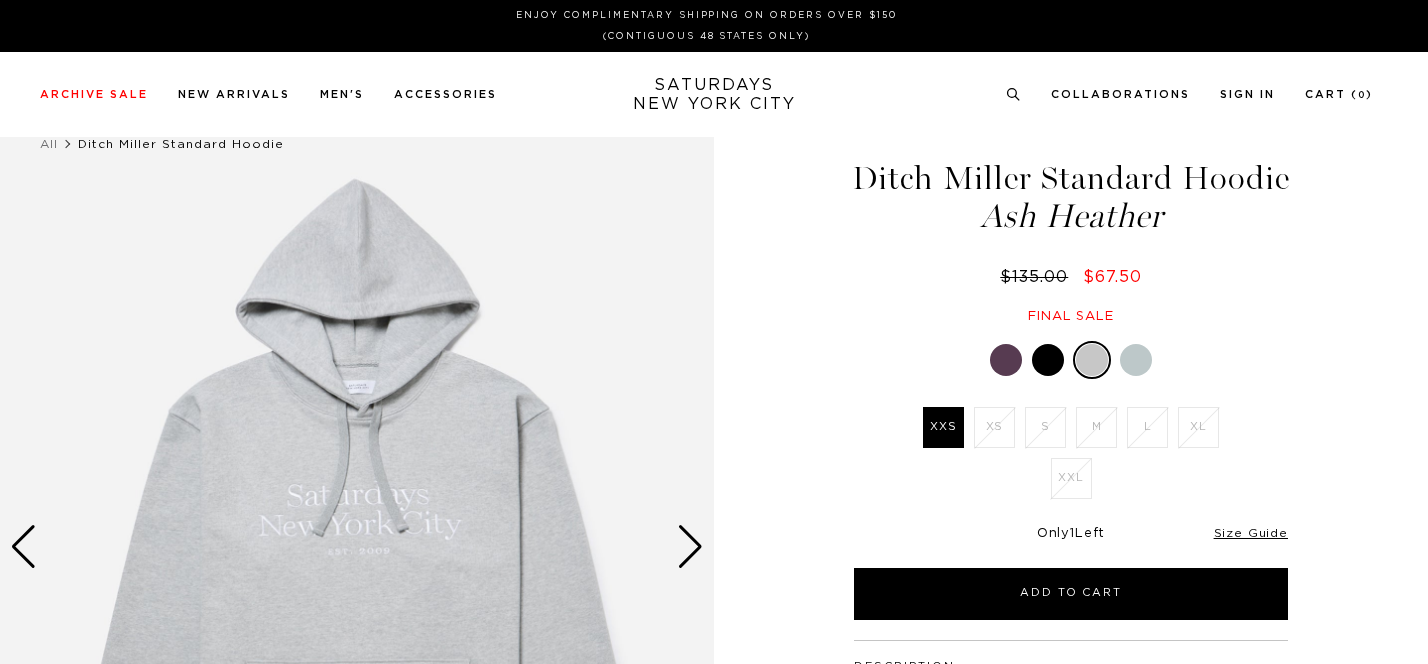 scroll, scrollTop: 0, scrollLeft: 0, axis: both 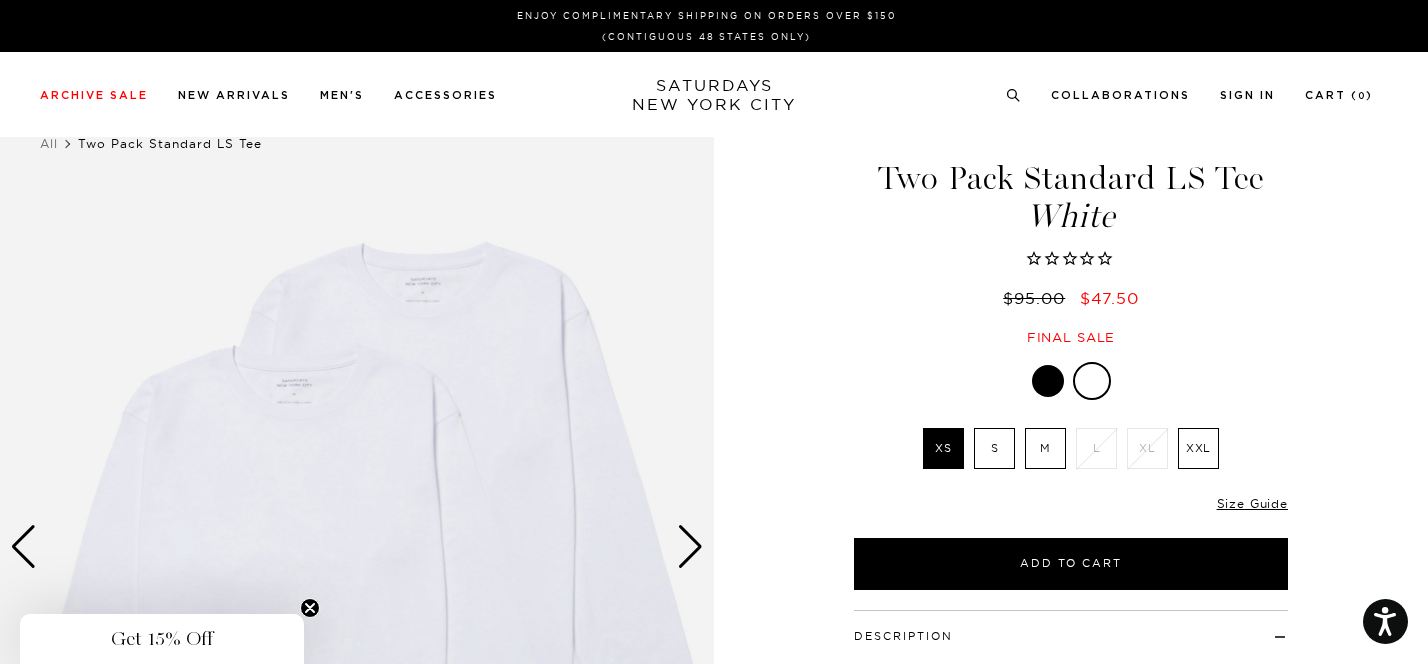 click at bounding box center (1048, 381) 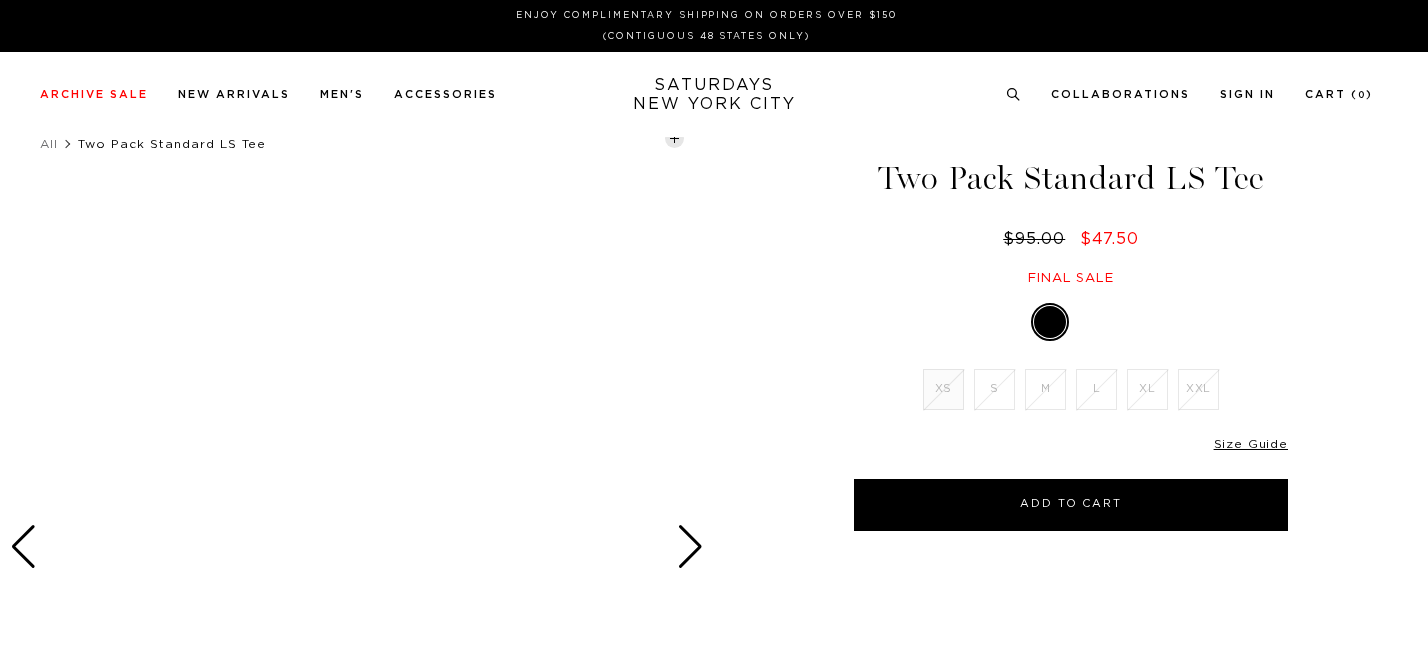 scroll, scrollTop: 0, scrollLeft: 0, axis: both 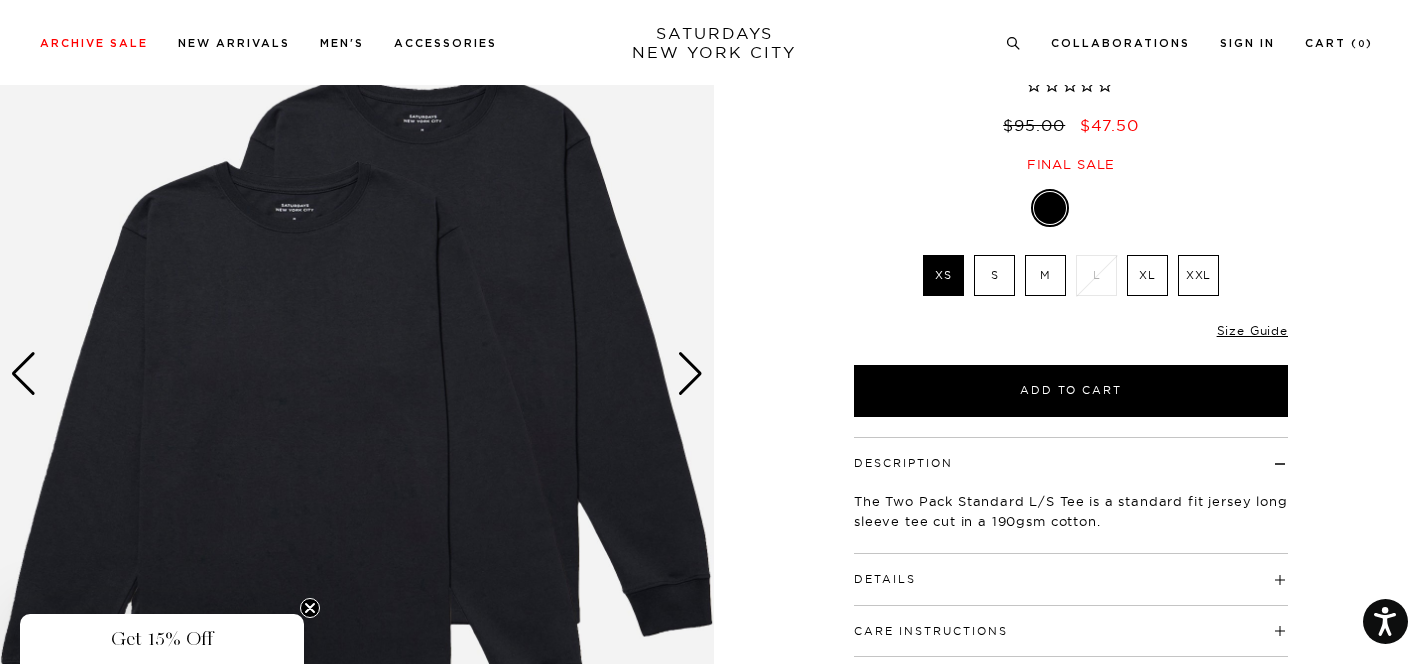 click at bounding box center (690, 374) 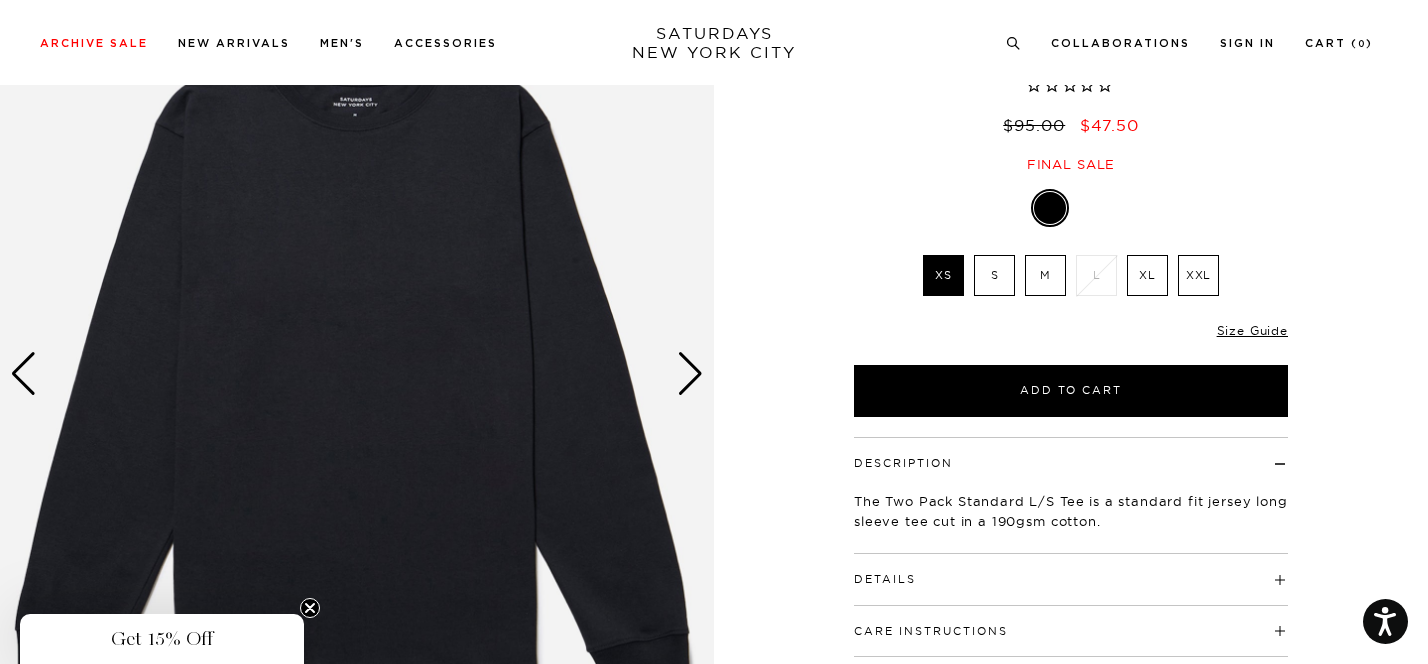 click at bounding box center (690, 374) 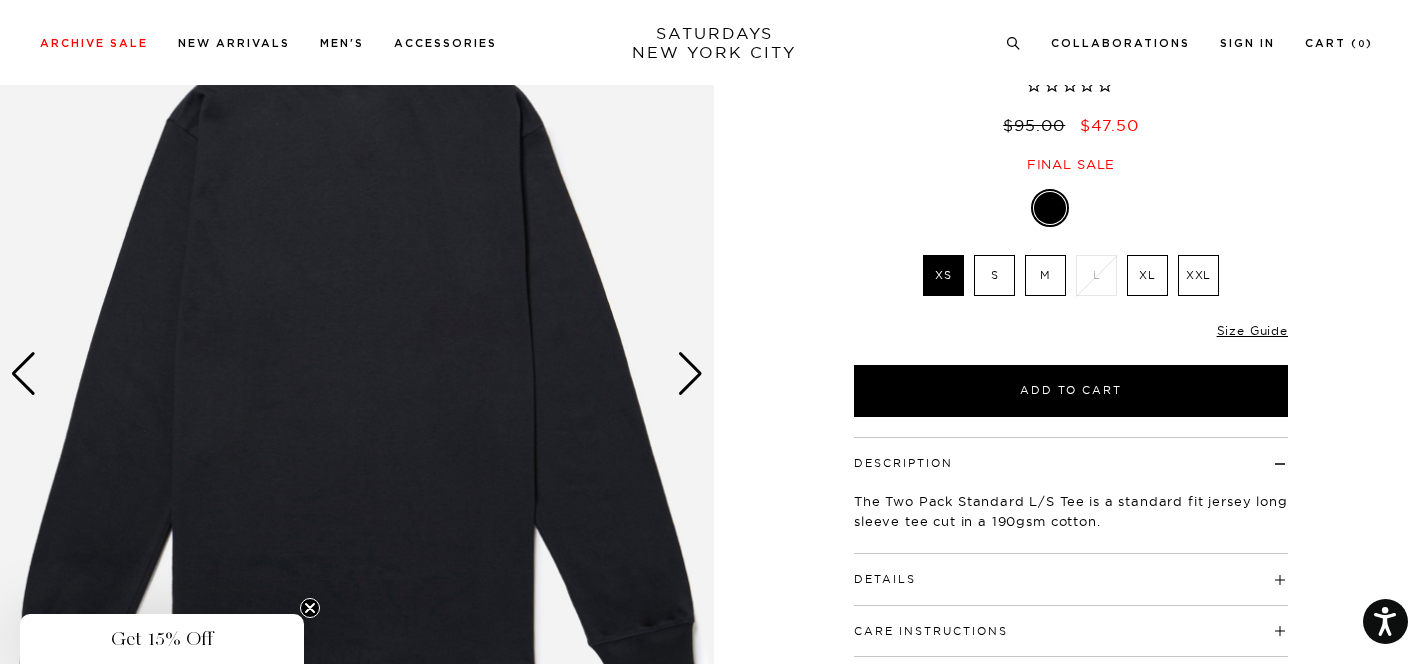 click at bounding box center (690, 374) 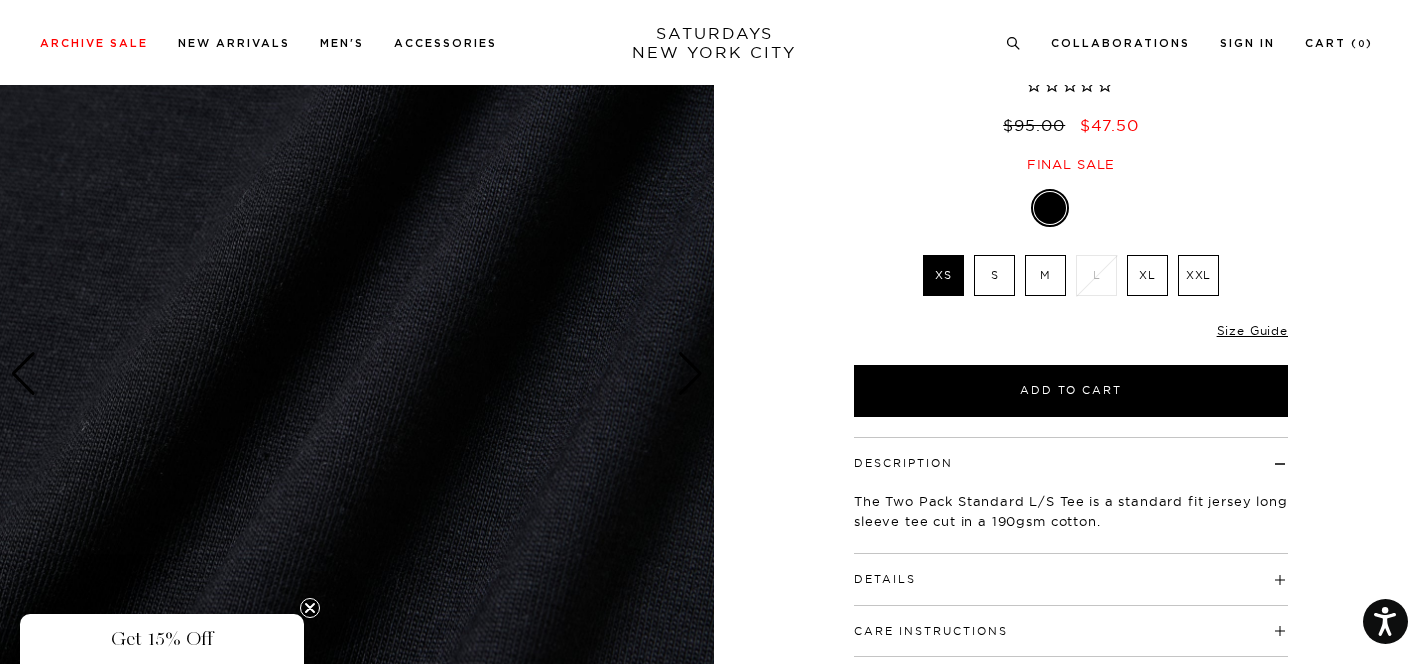 click at bounding box center [690, 374] 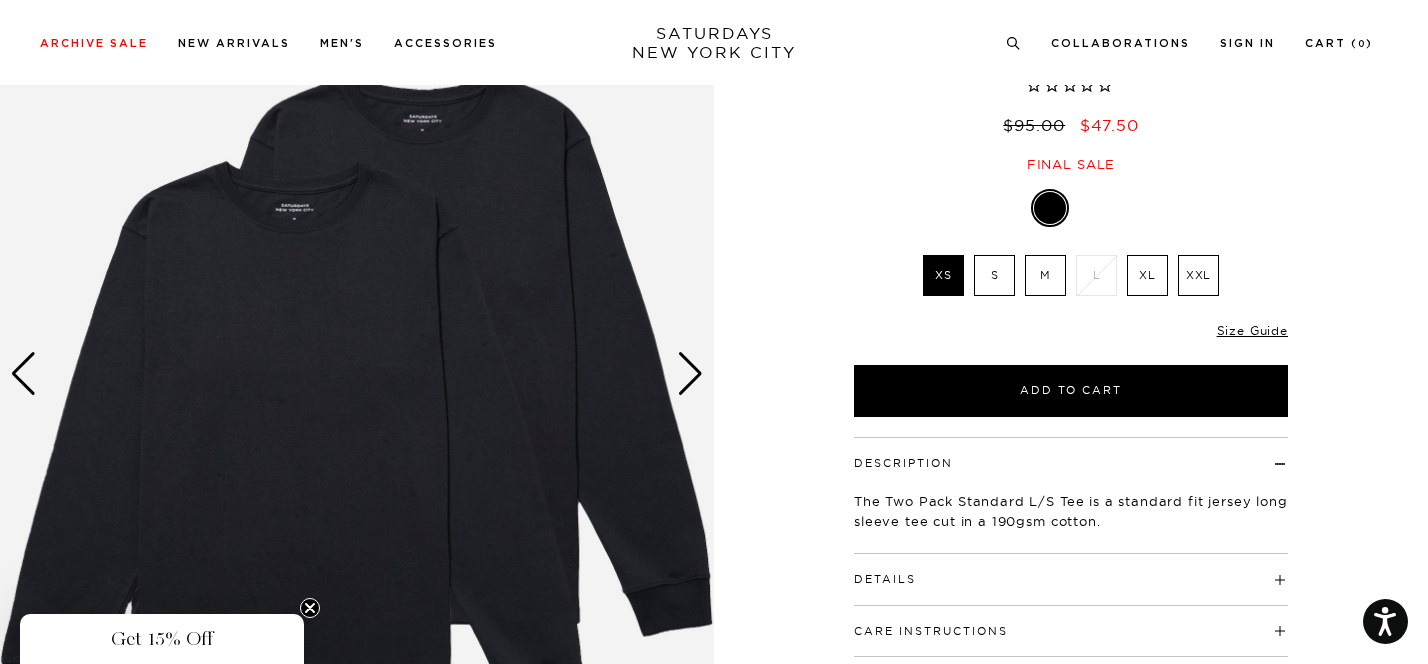 click at bounding box center [690, 374] 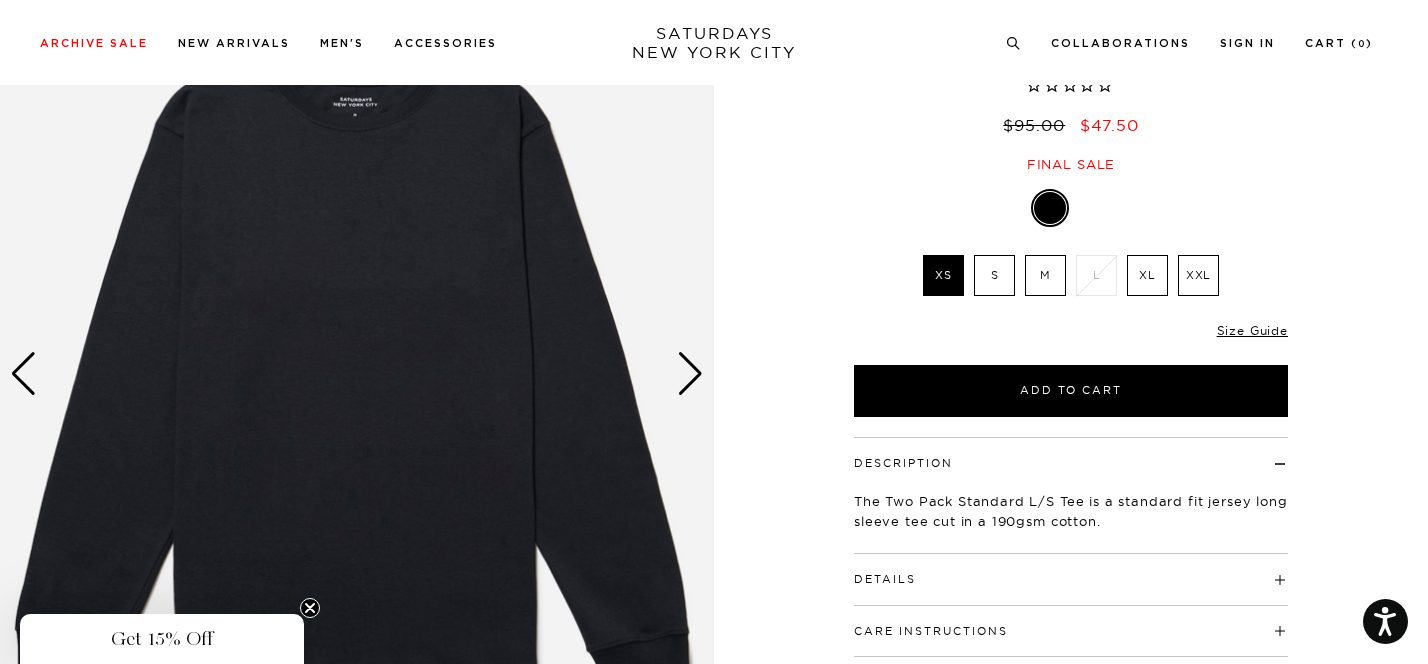 click at bounding box center (690, 374) 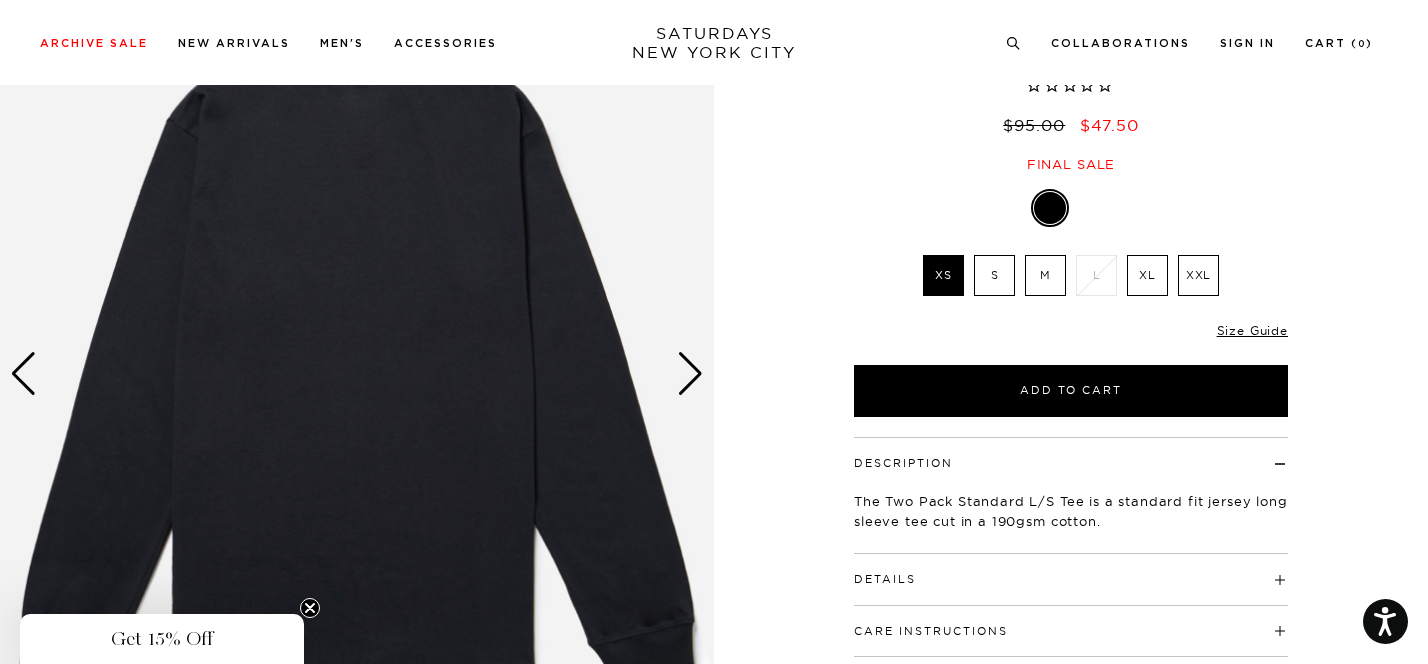 click at bounding box center (690, 374) 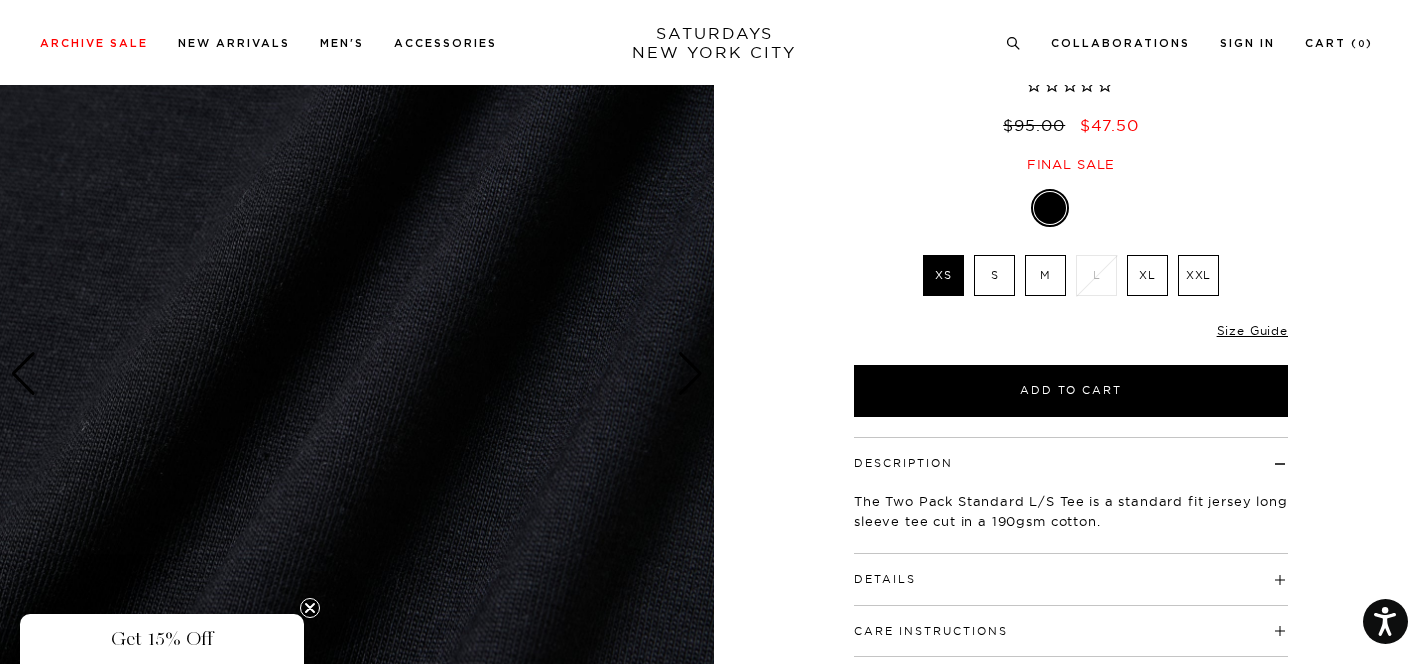click at bounding box center [690, 374] 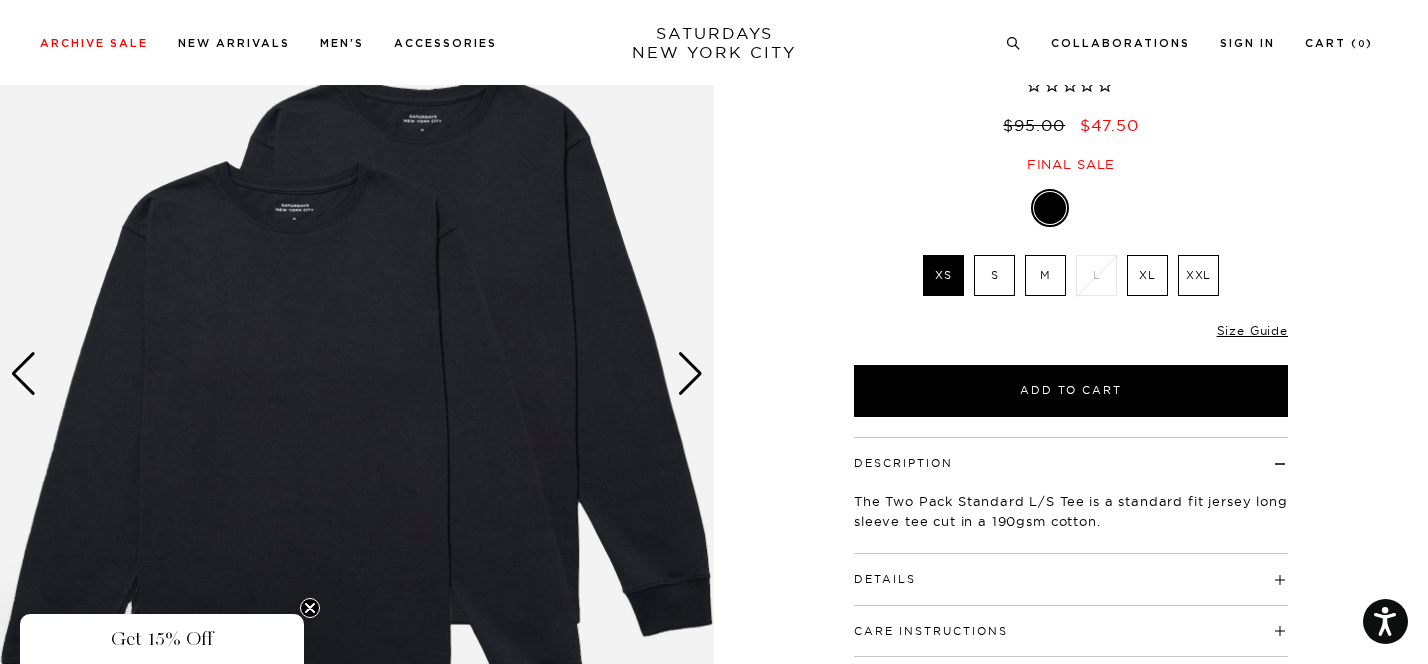 click at bounding box center (1094, 208) 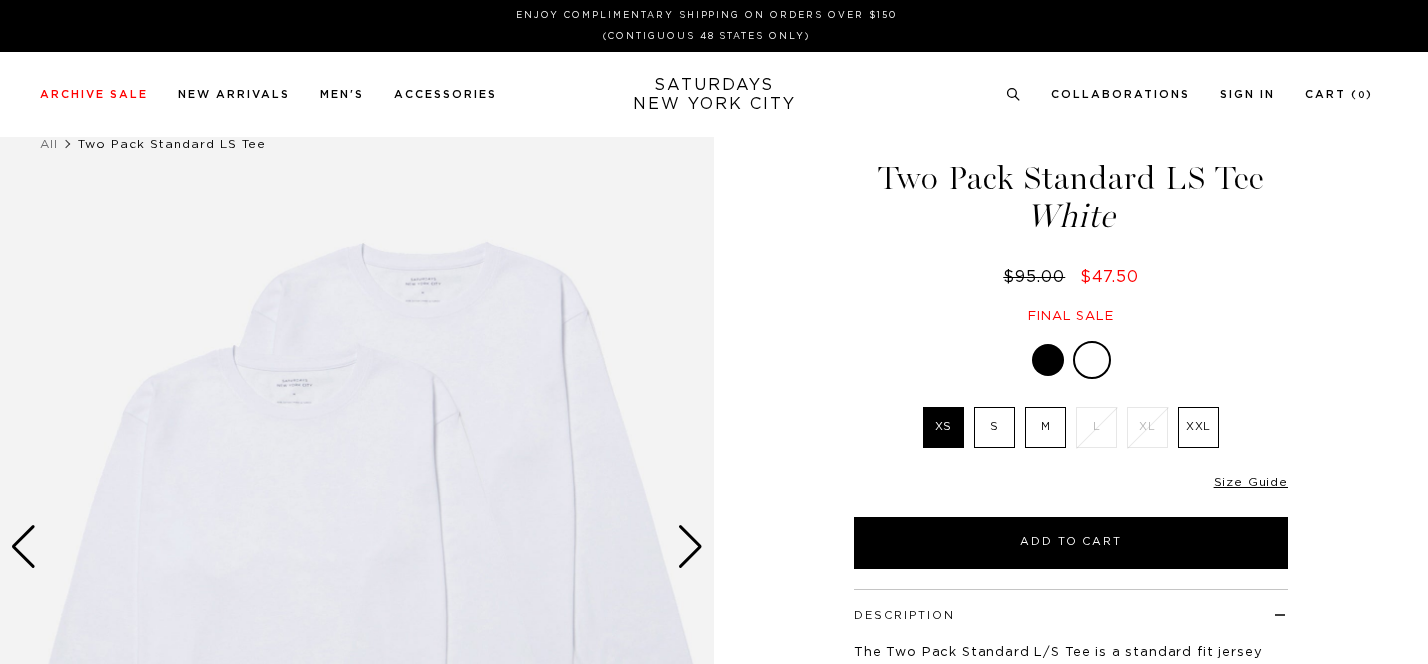 scroll, scrollTop: 0, scrollLeft: 0, axis: both 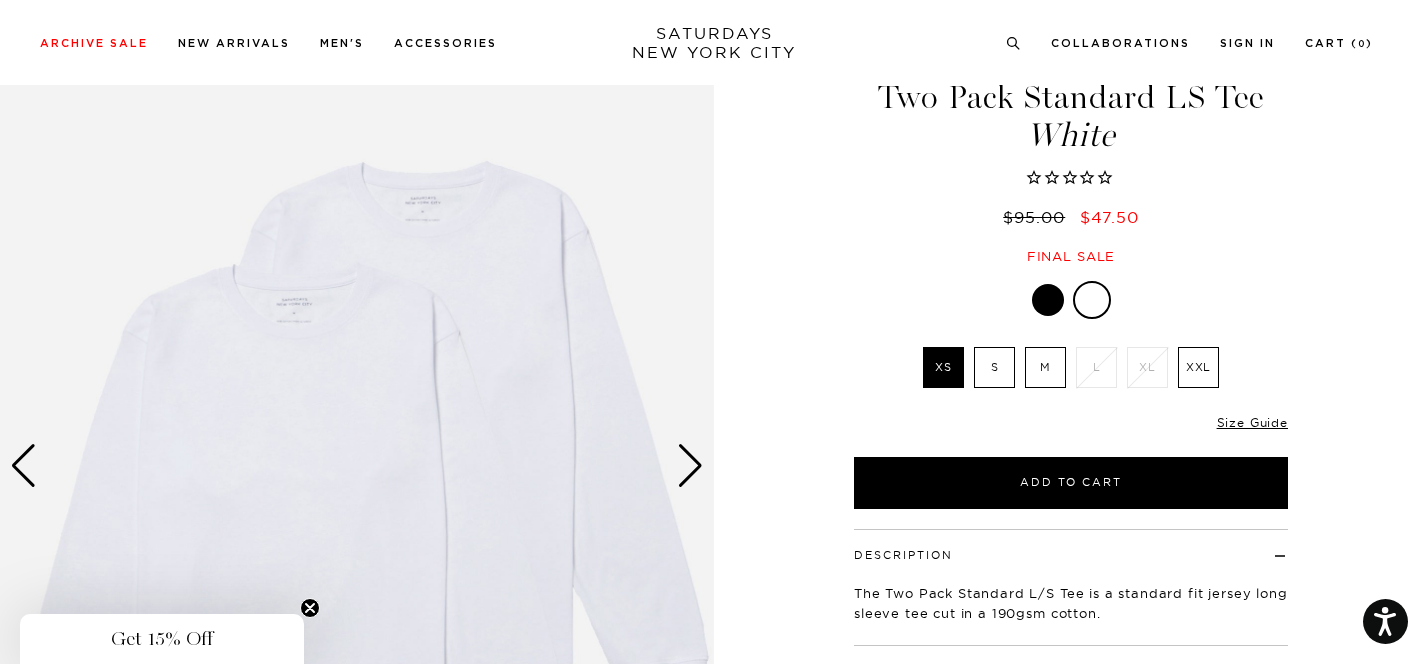 click at bounding box center (690, 466) 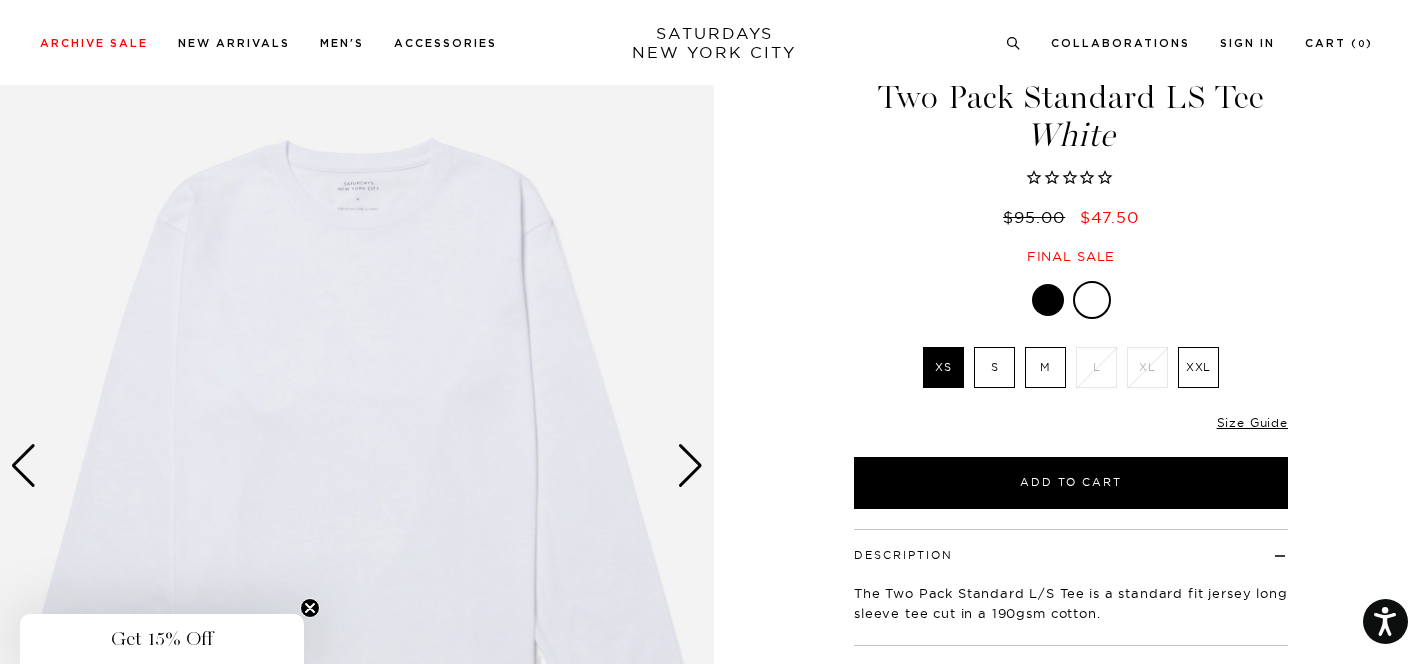 click at bounding box center (690, 466) 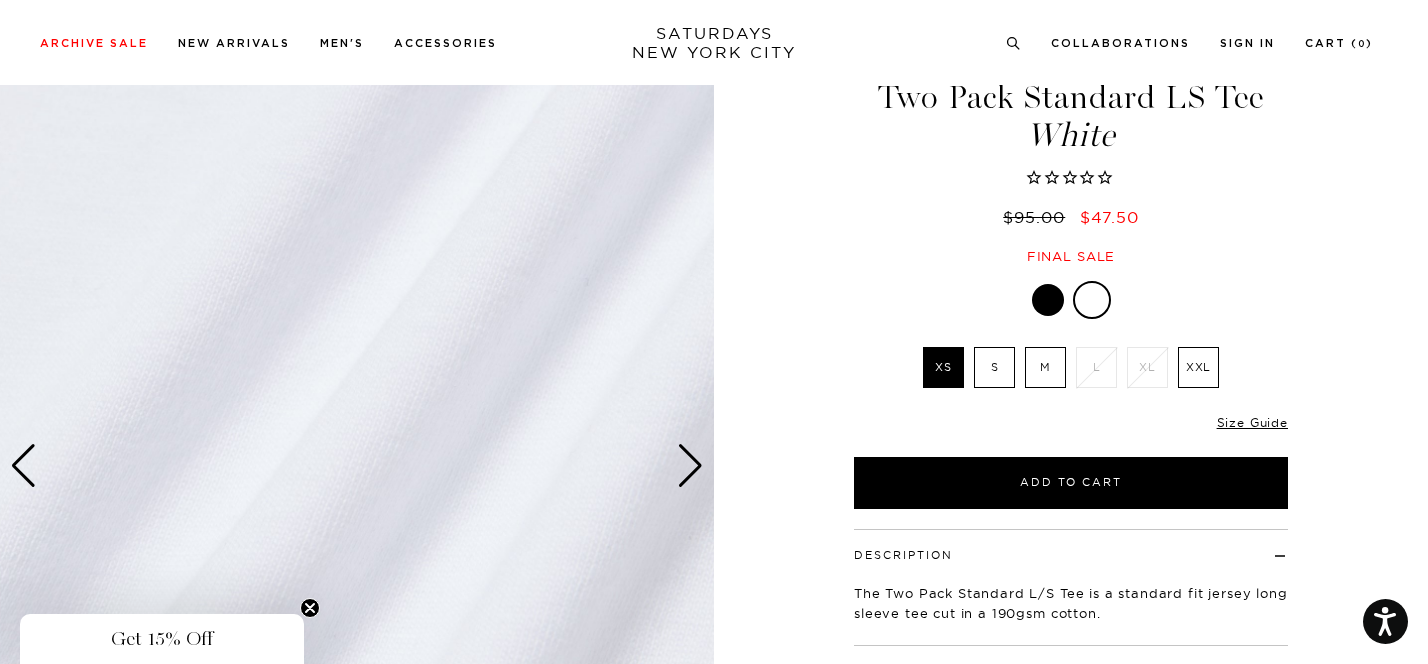 click at bounding box center [690, 466] 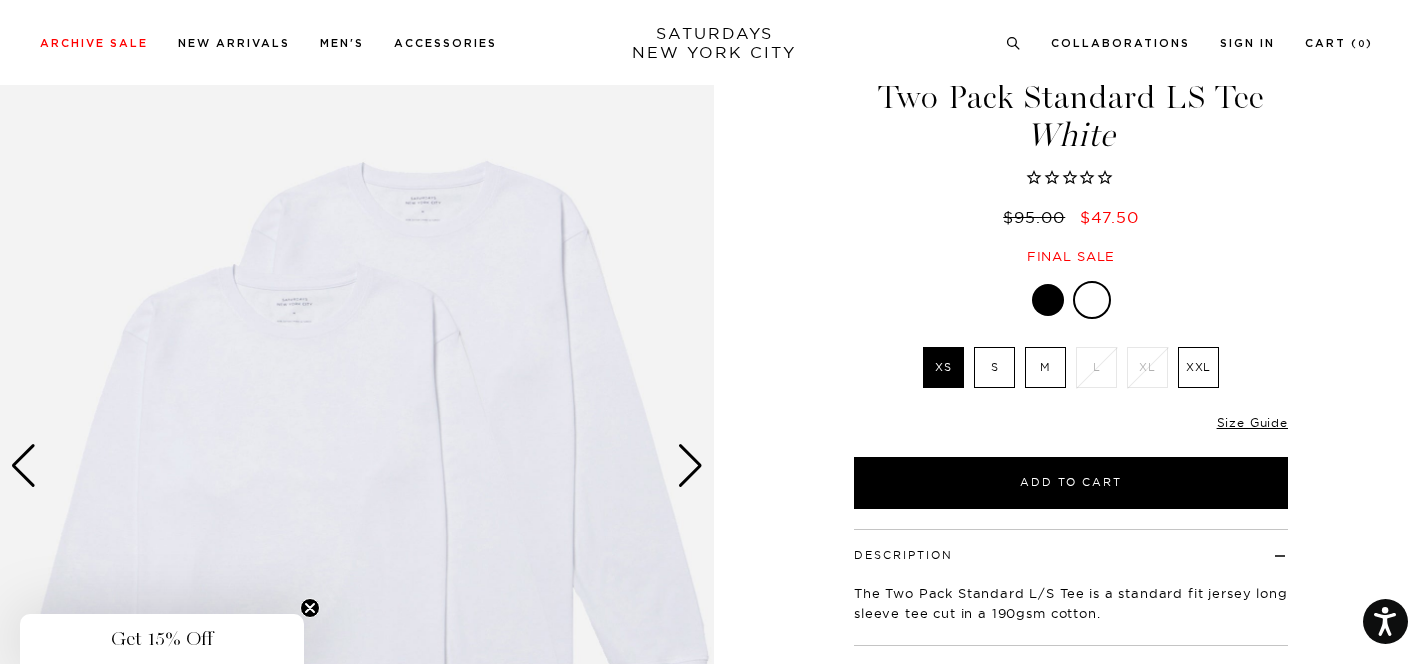 click at bounding box center (690, 466) 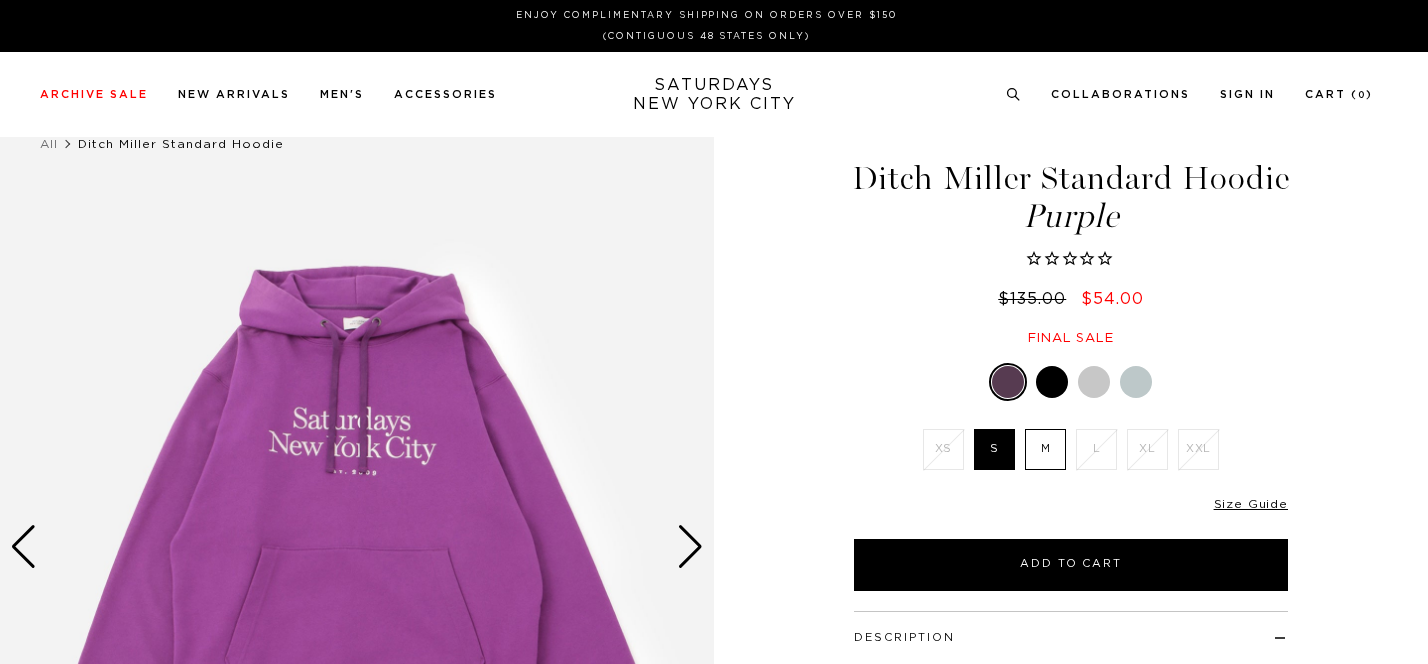 scroll, scrollTop: 0, scrollLeft: 0, axis: both 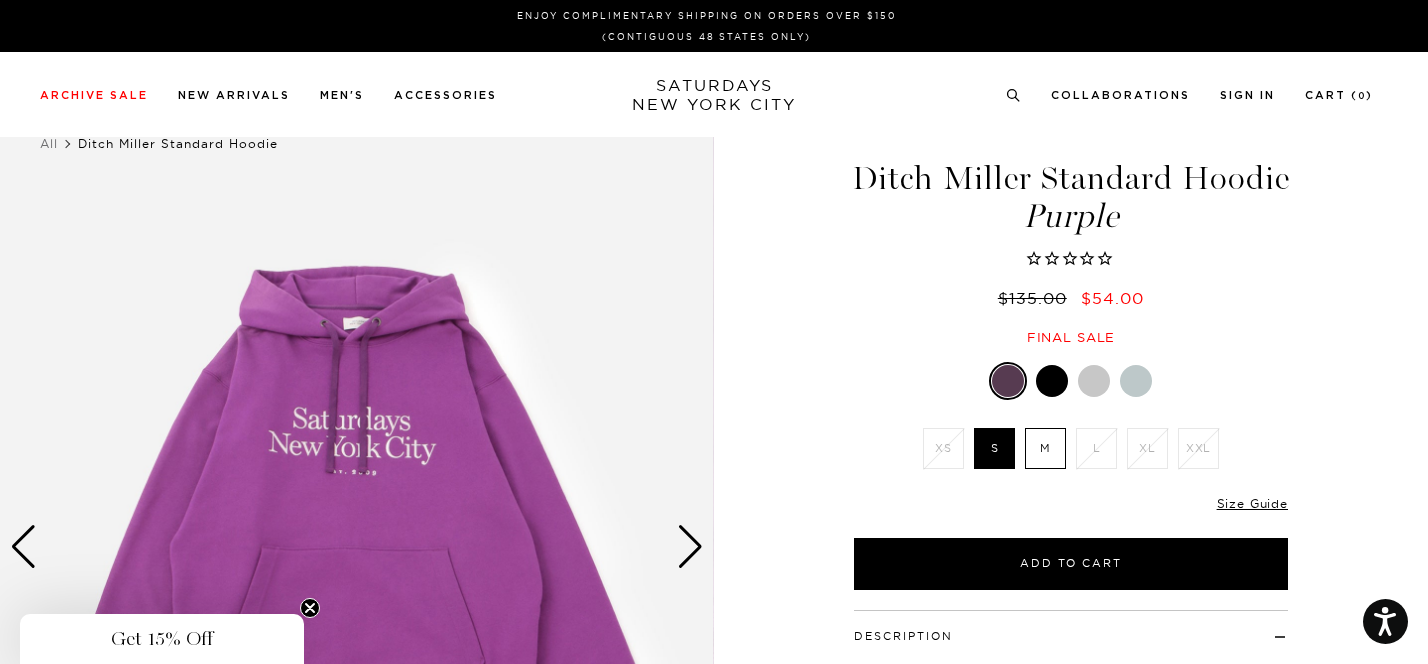 click at bounding box center (357, 547) 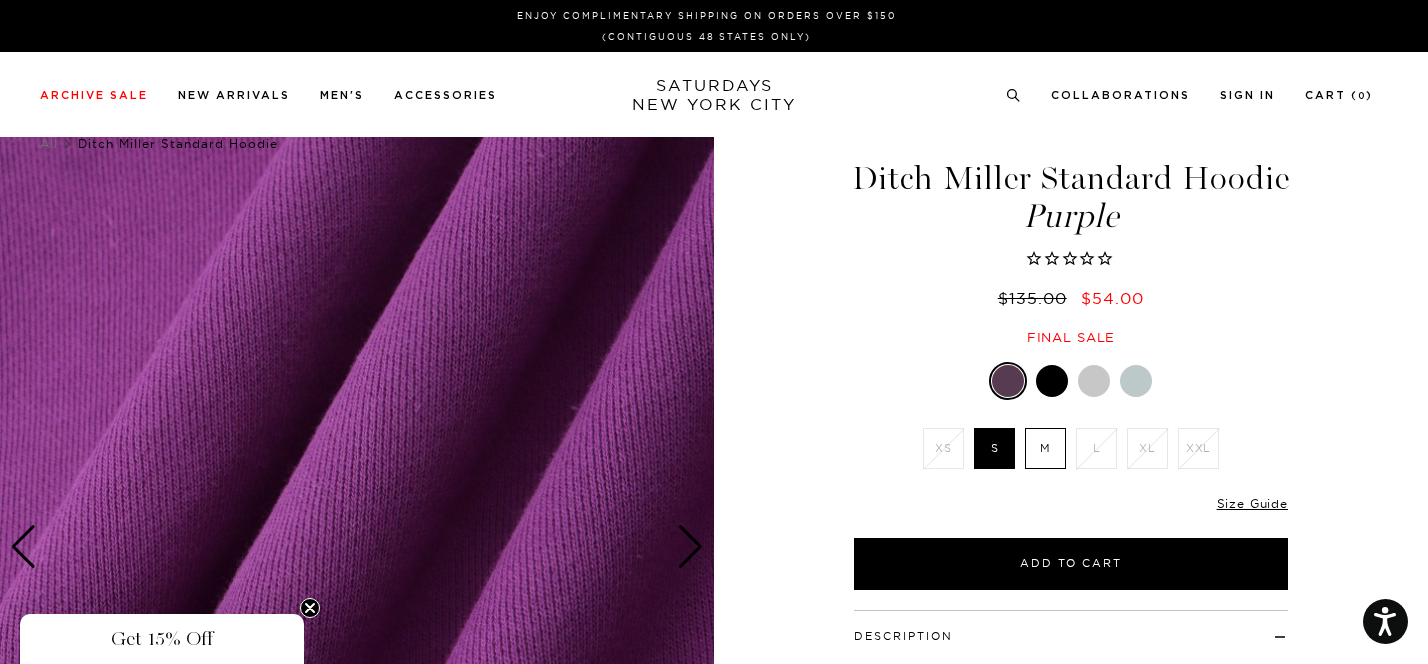 click at bounding box center (23, 547) 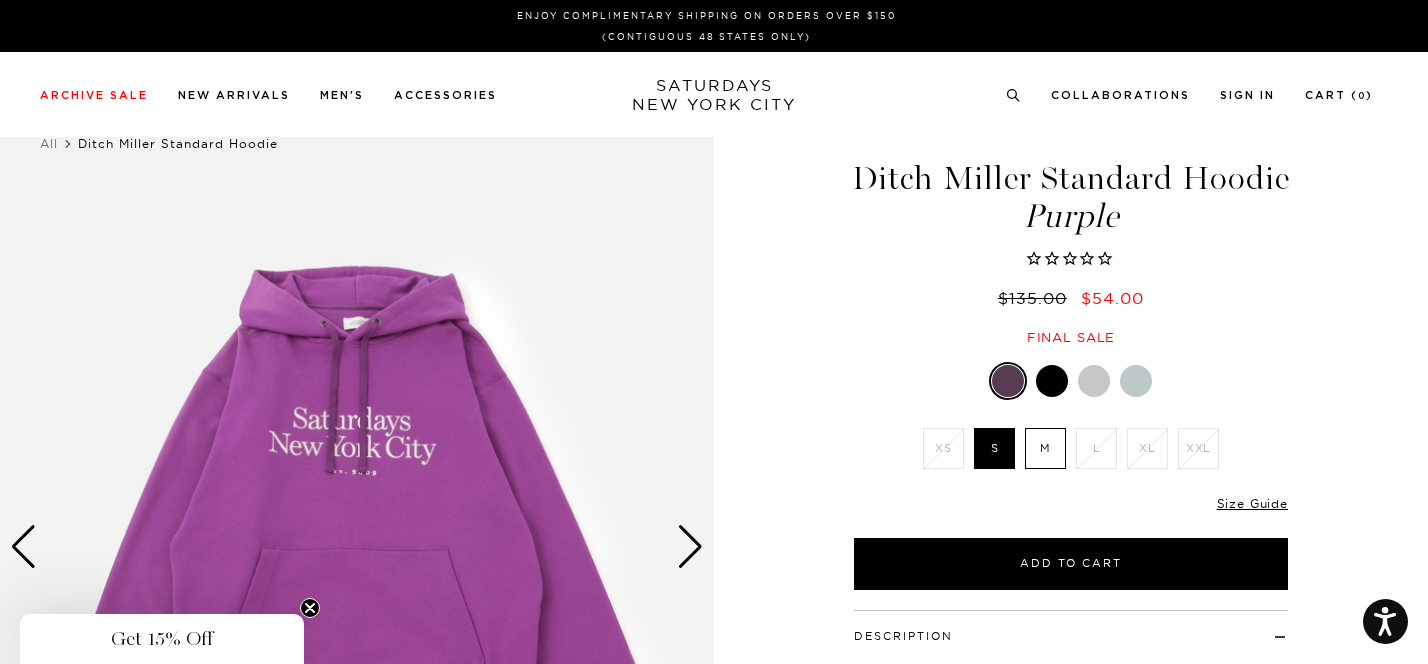 click at bounding box center [357, 547] 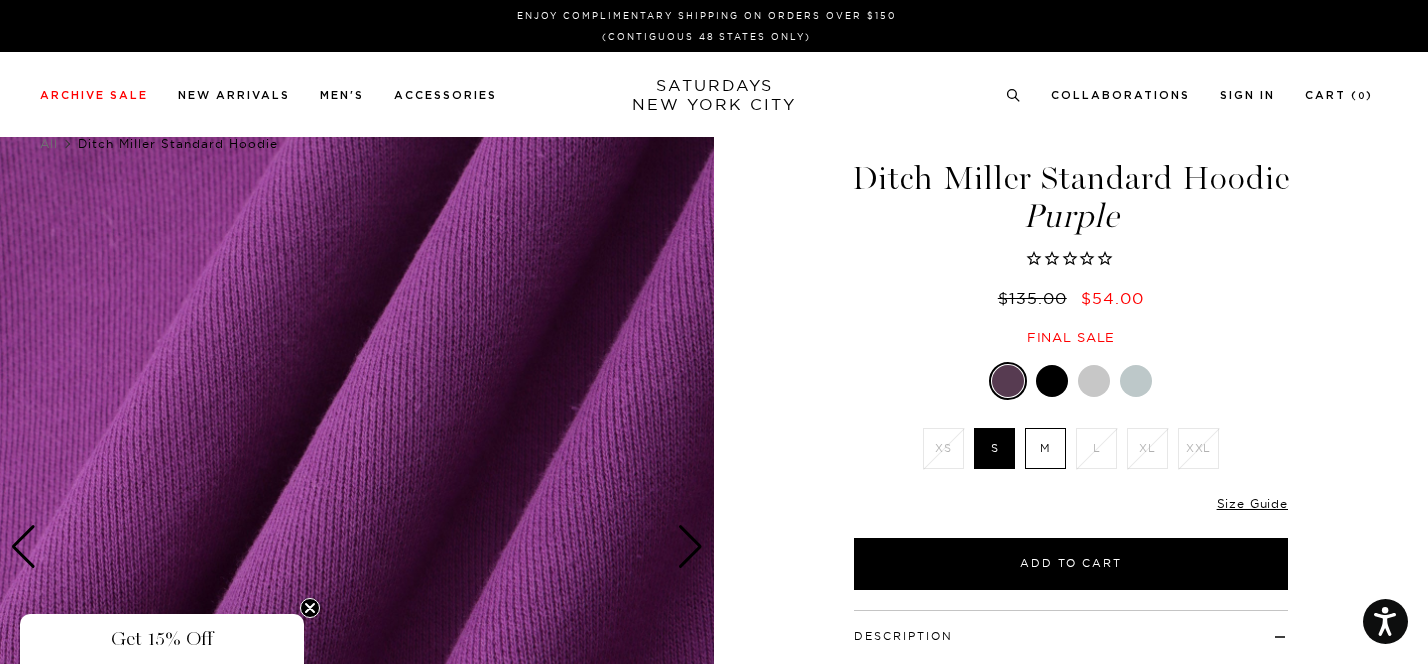 click at bounding box center [357, 547] 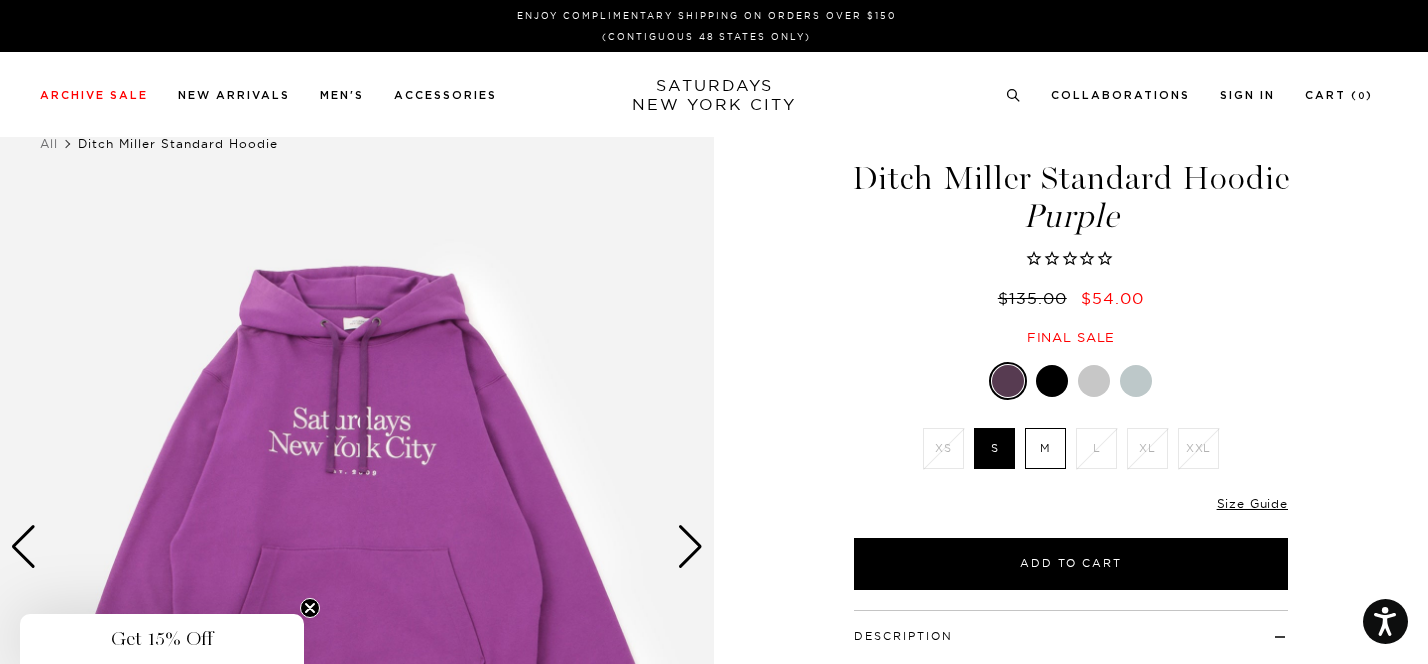 click at bounding box center [357, 547] 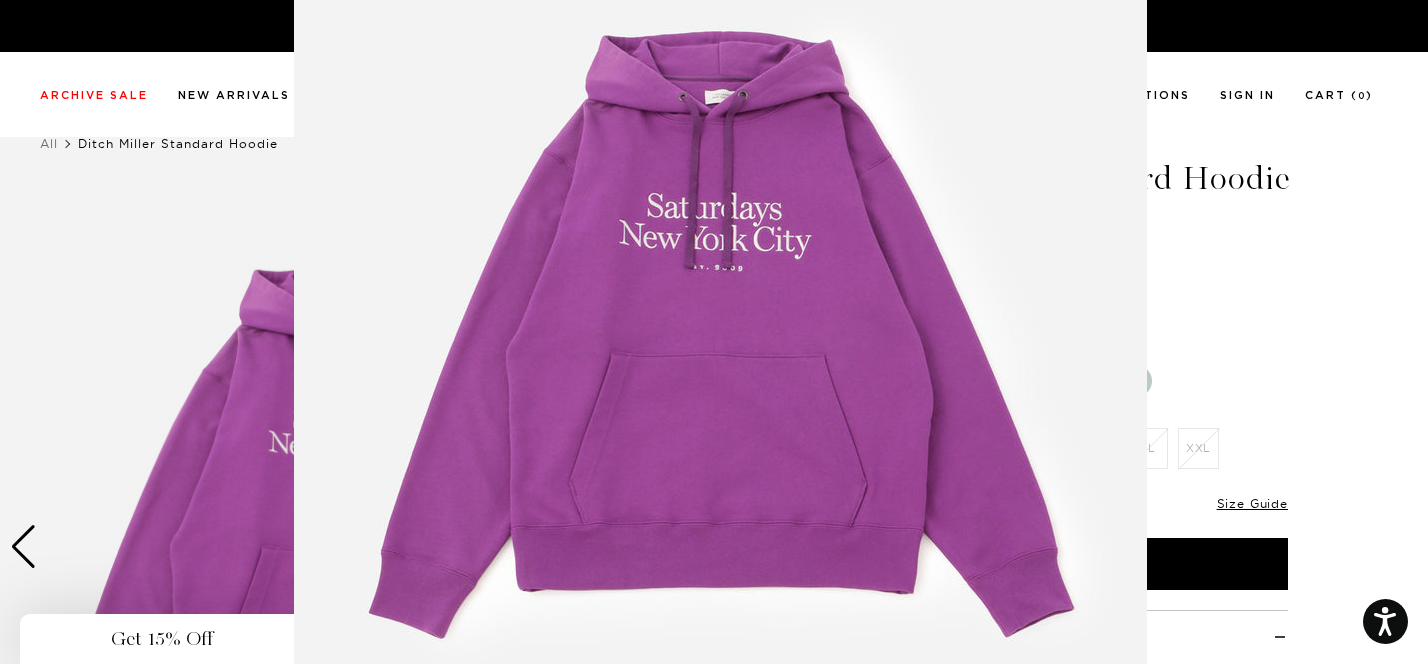 scroll, scrollTop: 151, scrollLeft: 0, axis: vertical 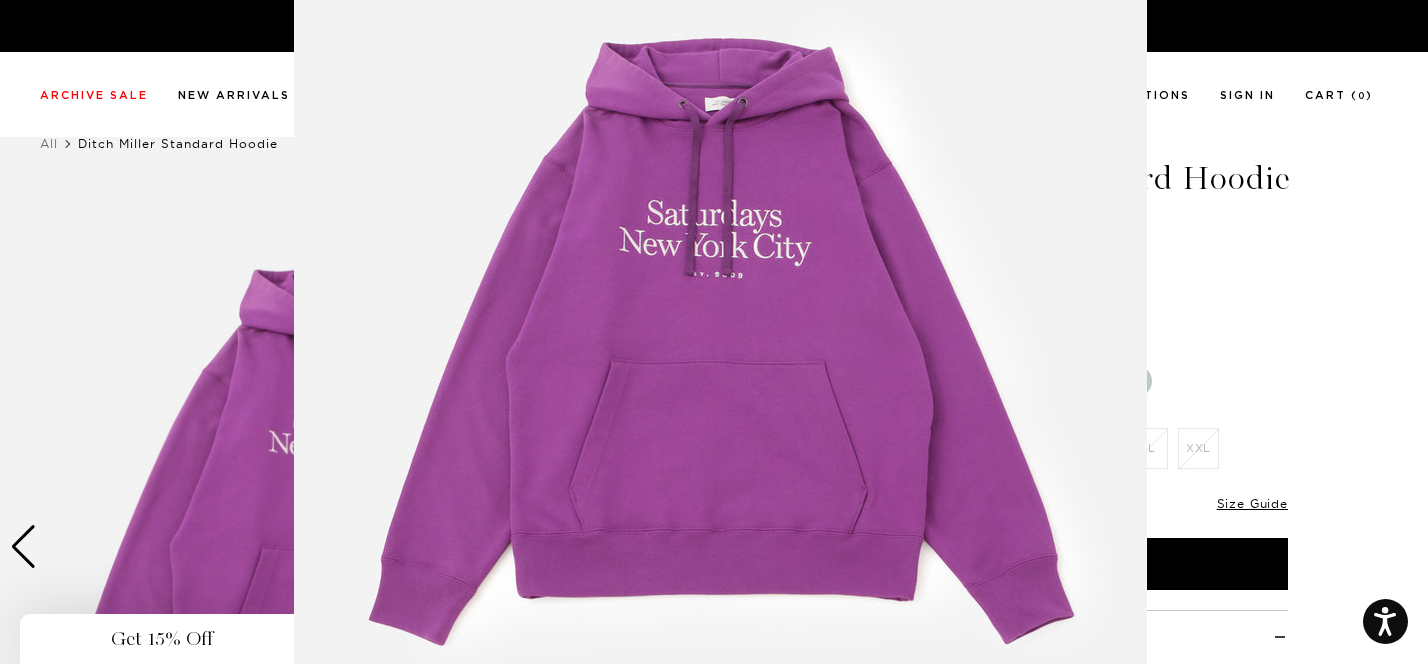click at bounding box center (720, 361) 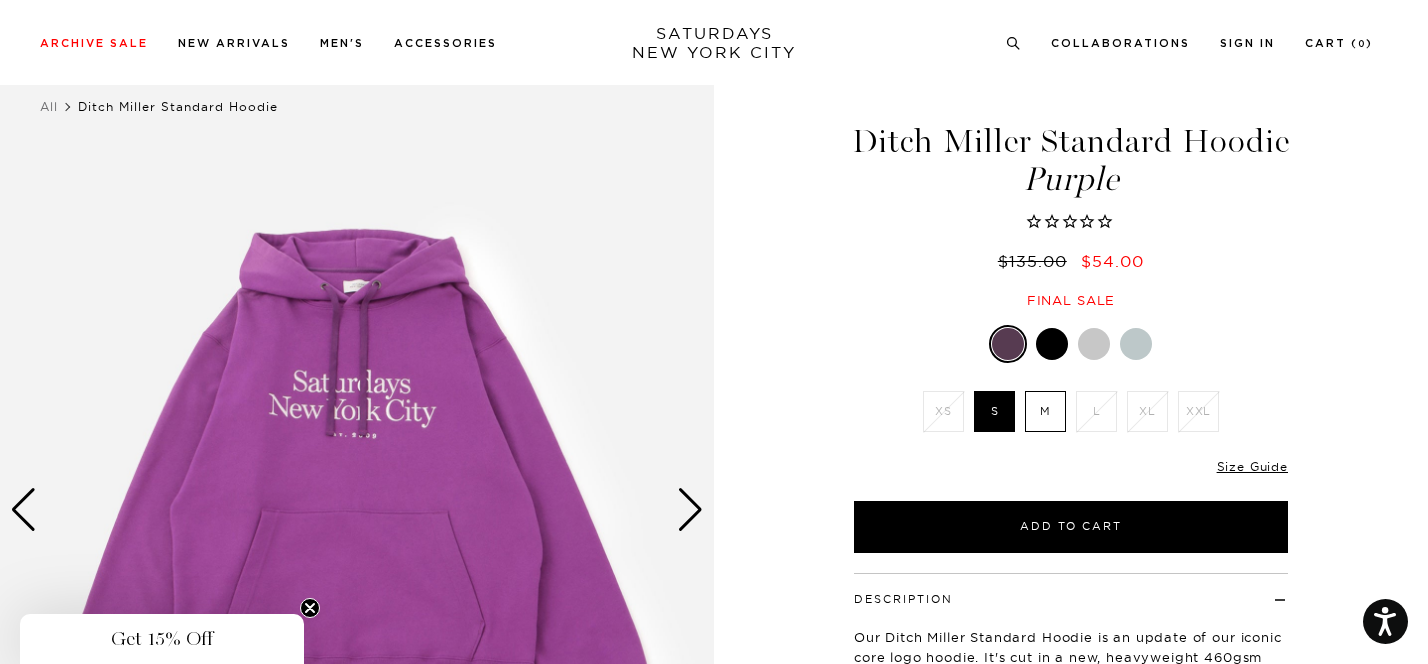 scroll, scrollTop: 47, scrollLeft: 0, axis: vertical 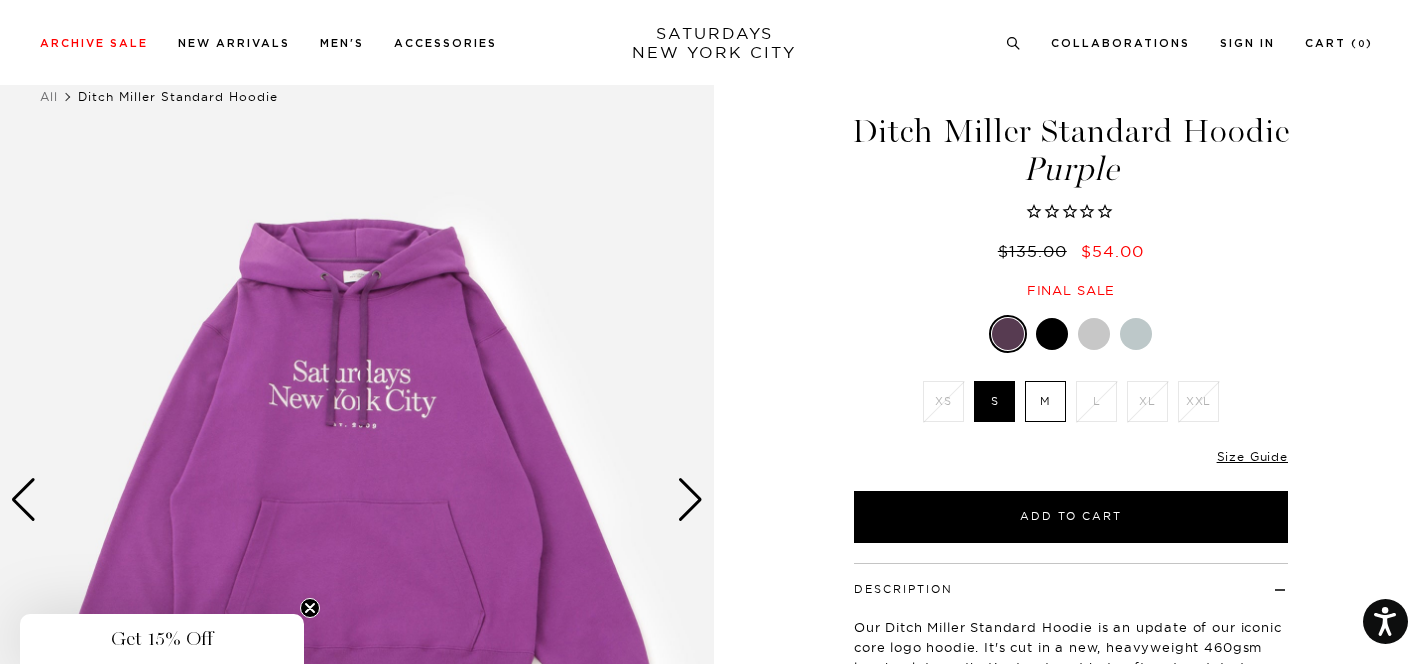 click at bounding box center [1052, 334] 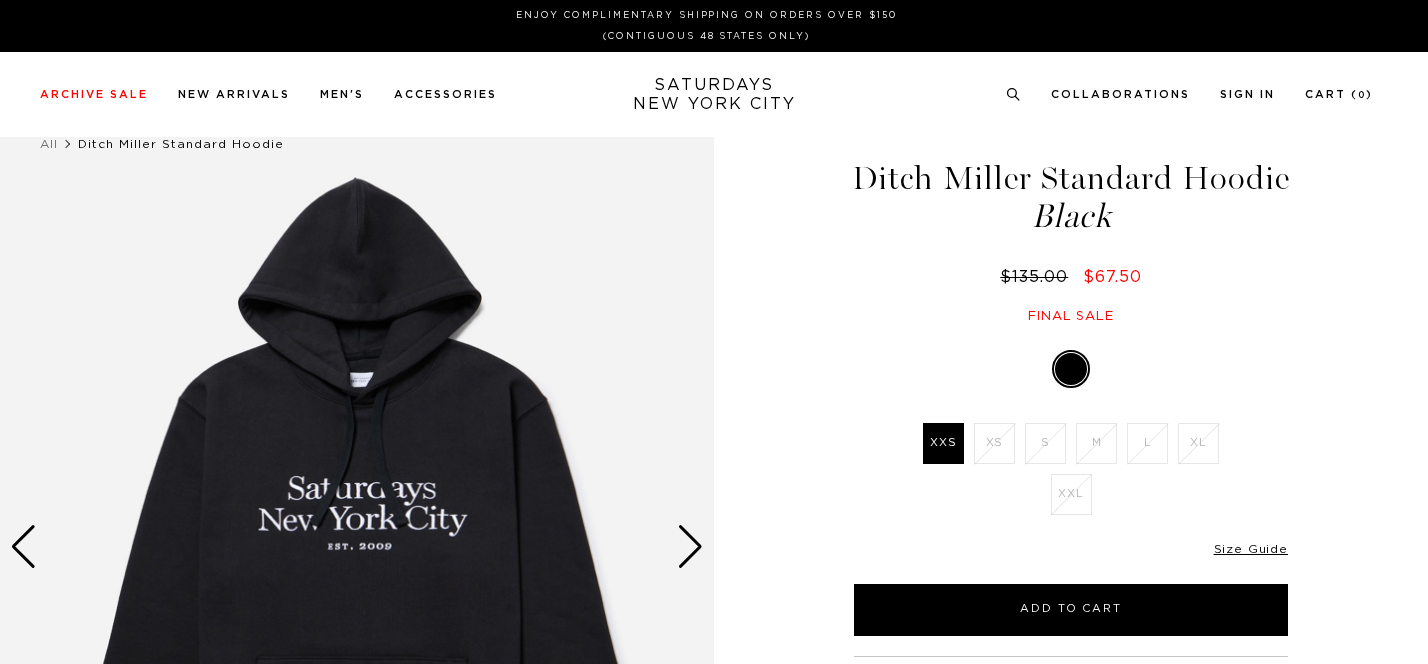 scroll, scrollTop: 0, scrollLeft: 0, axis: both 